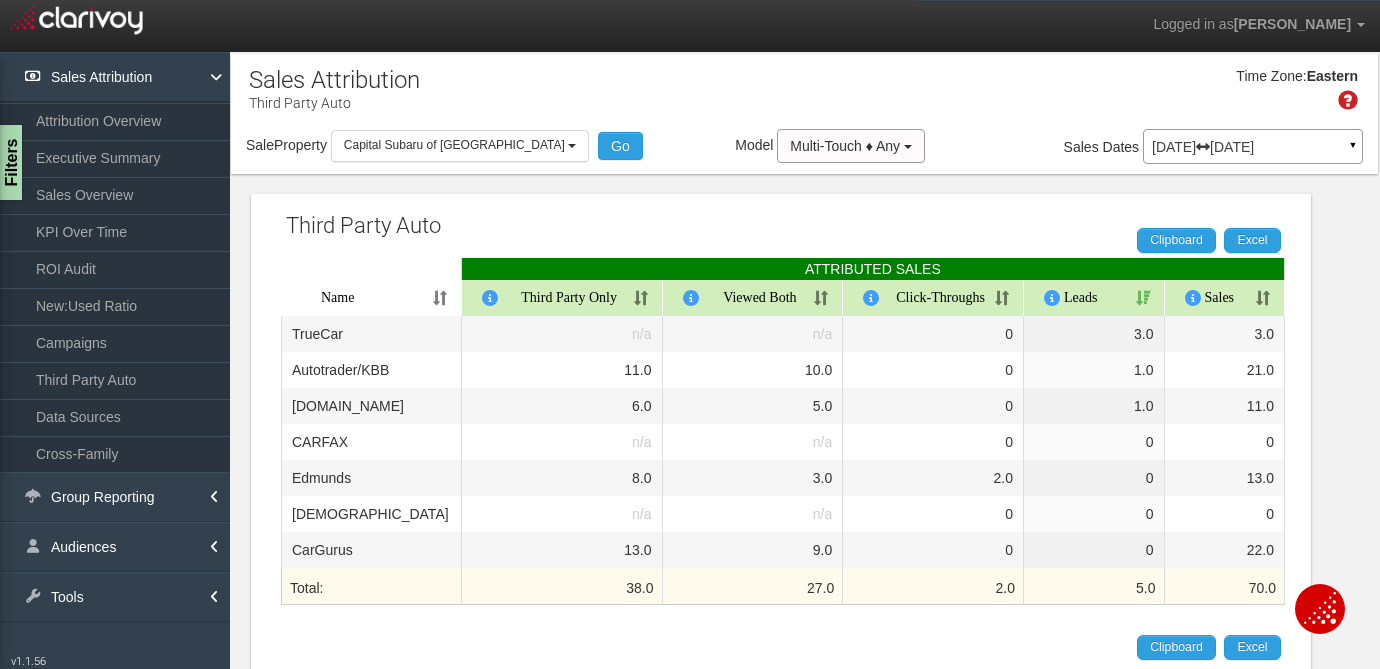 select on "object:265" 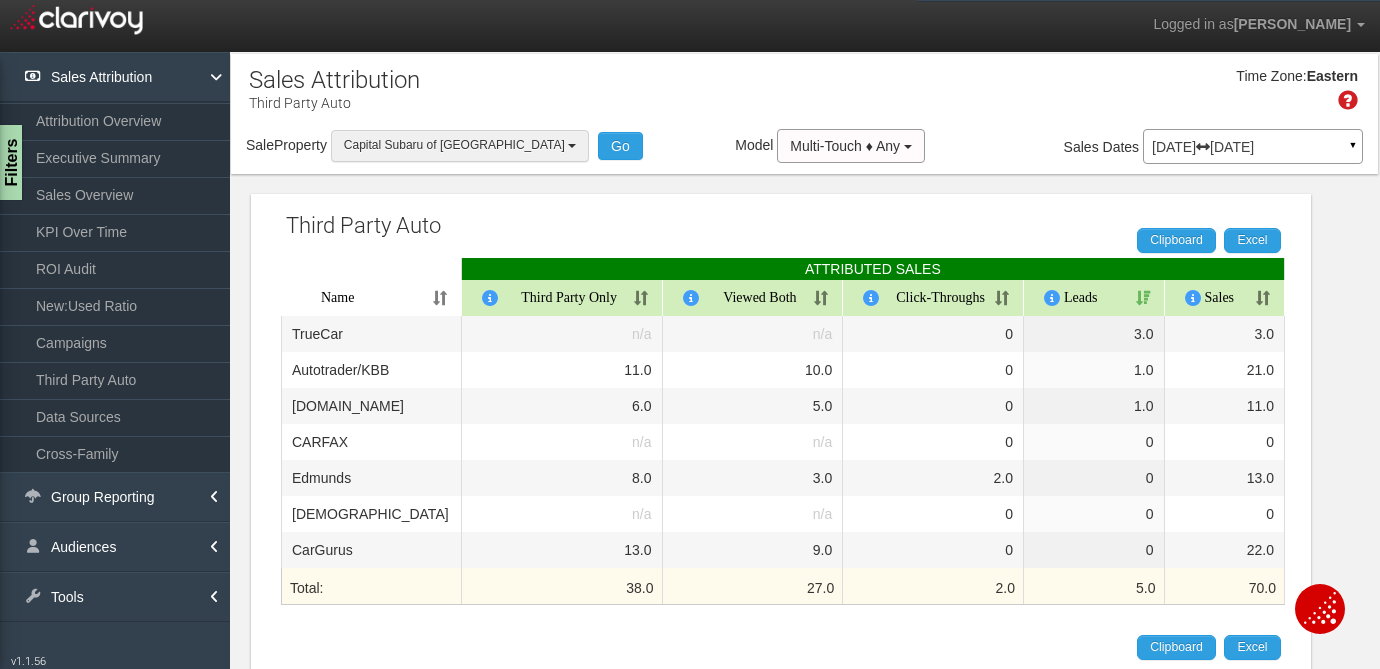 click on "Capital Subaru of [GEOGRAPHIC_DATA]" at bounding box center (454, 145) 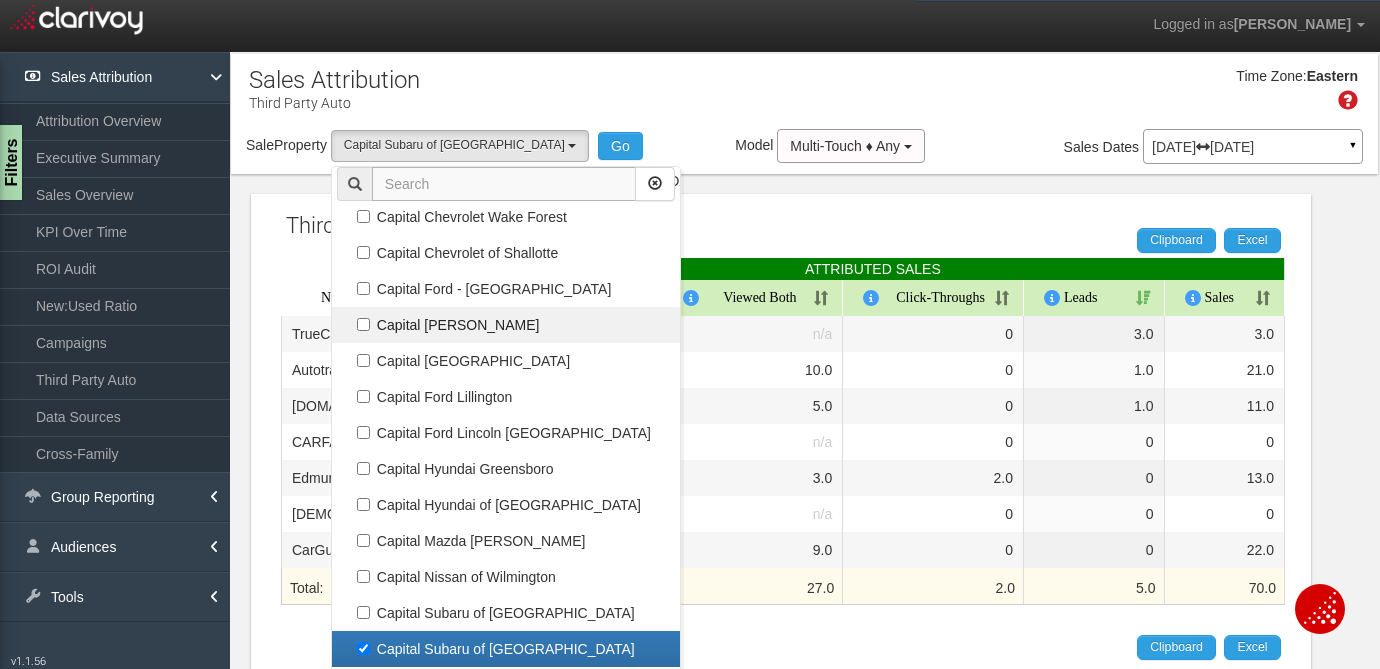 scroll, scrollTop: 238, scrollLeft: 0, axis: vertical 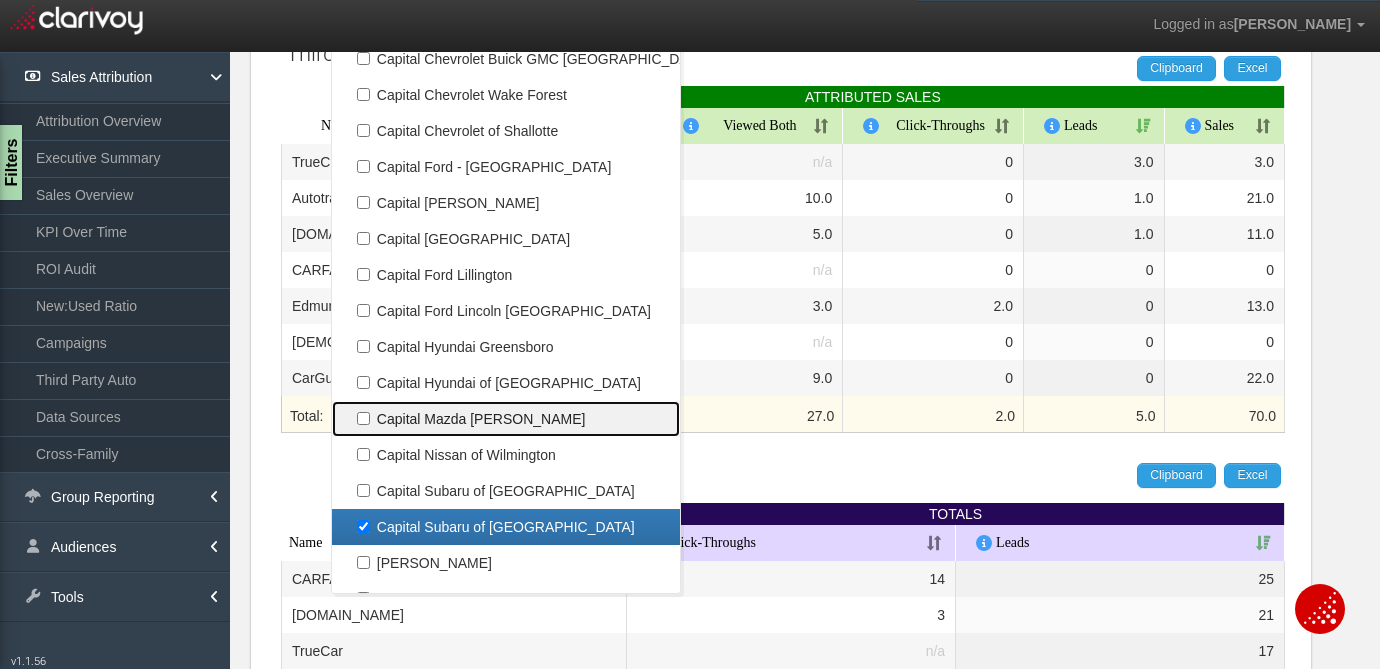 click on "Capital Mazda [PERSON_NAME]" at bounding box center [506, 419] 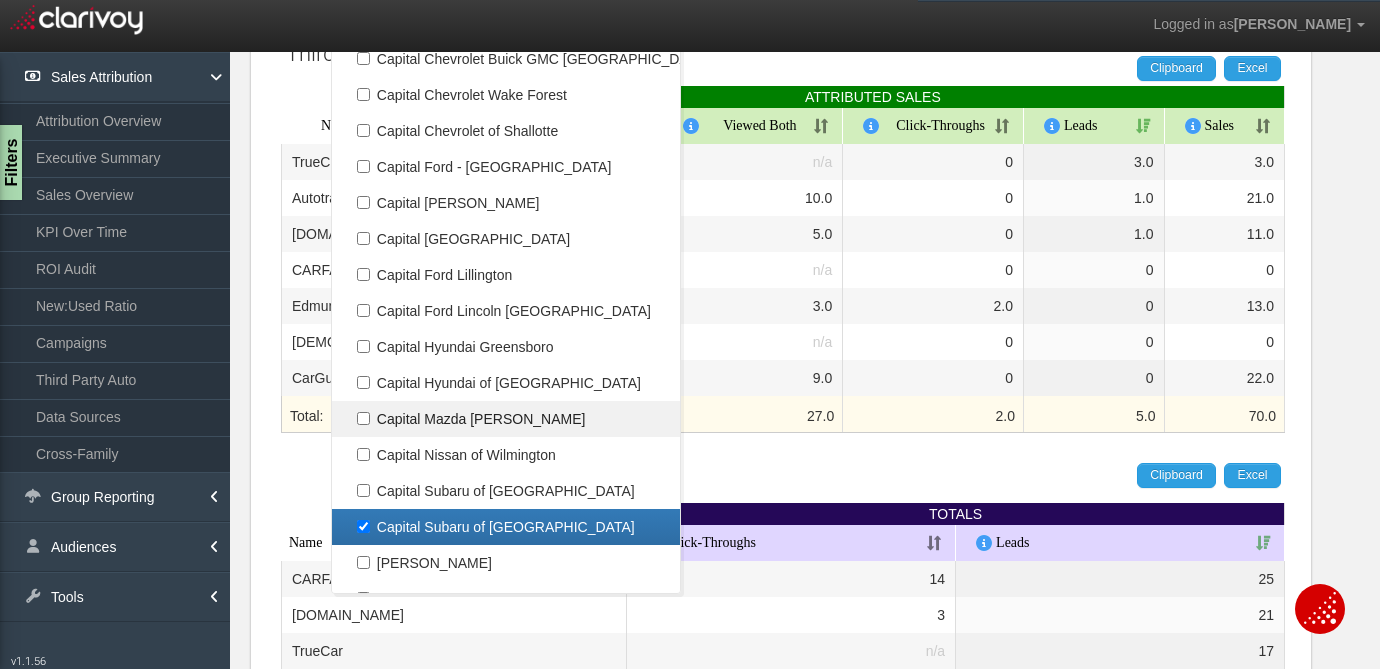 checkbox on "true" 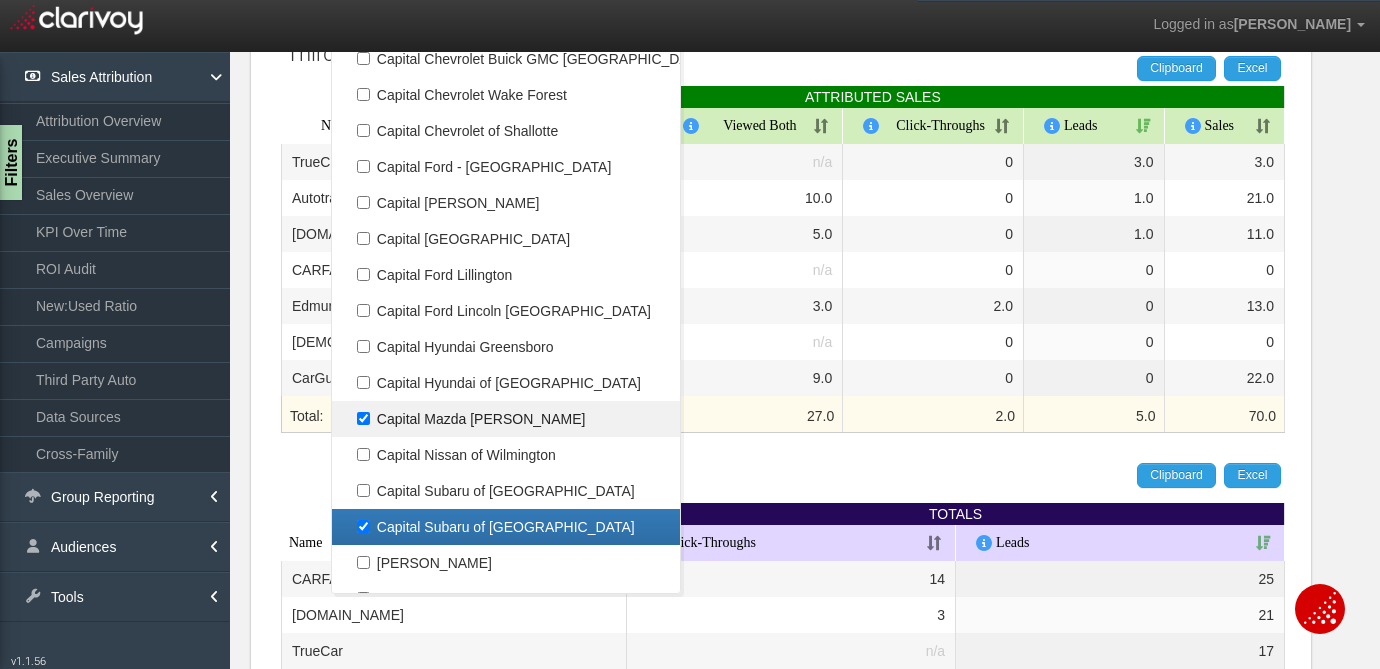 select on "object:262" 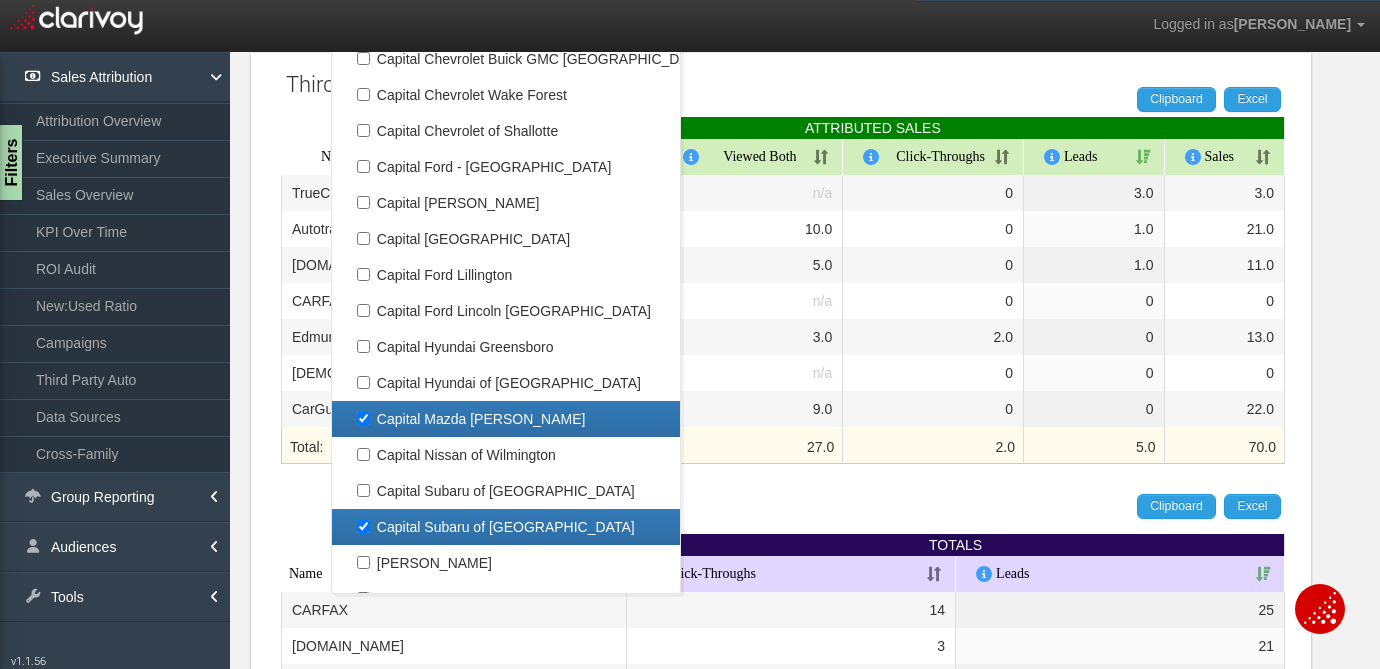 scroll, scrollTop: 288, scrollLeft: 0, axis: vertical 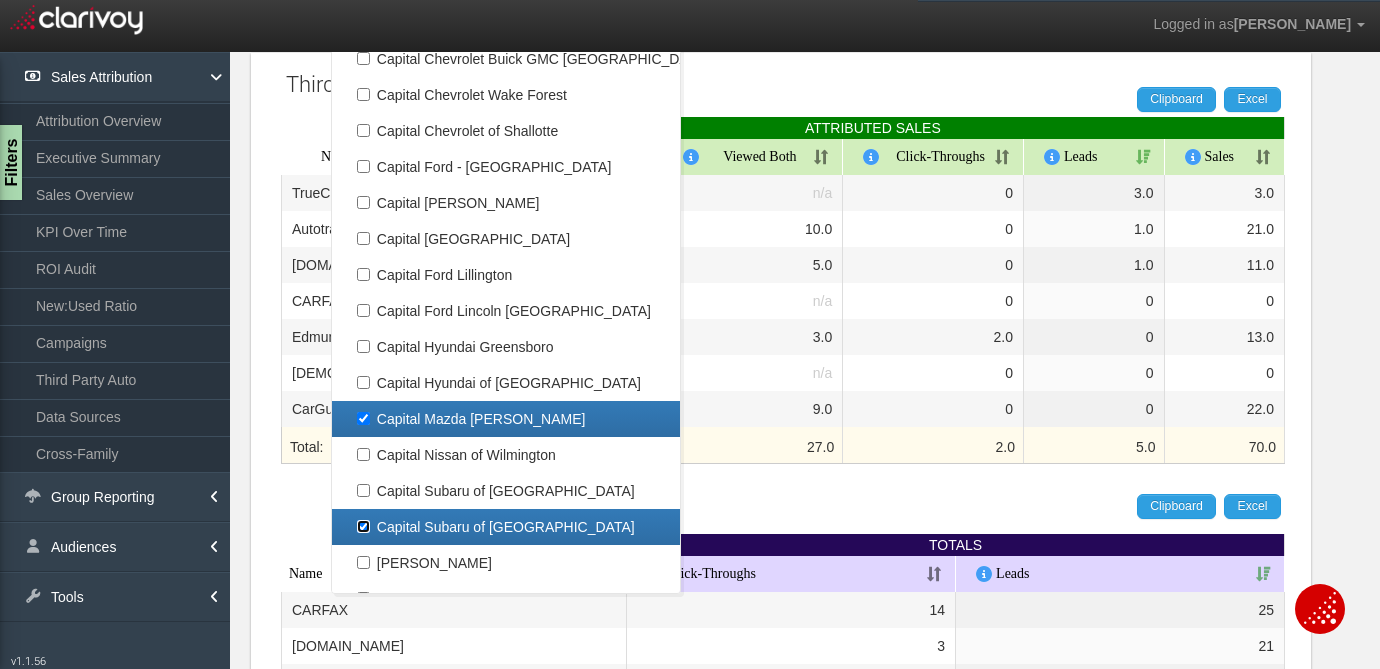 click on "Capital Subaru of [GEOGRAPHIC_DATA]" at bounding box center (363, 526) 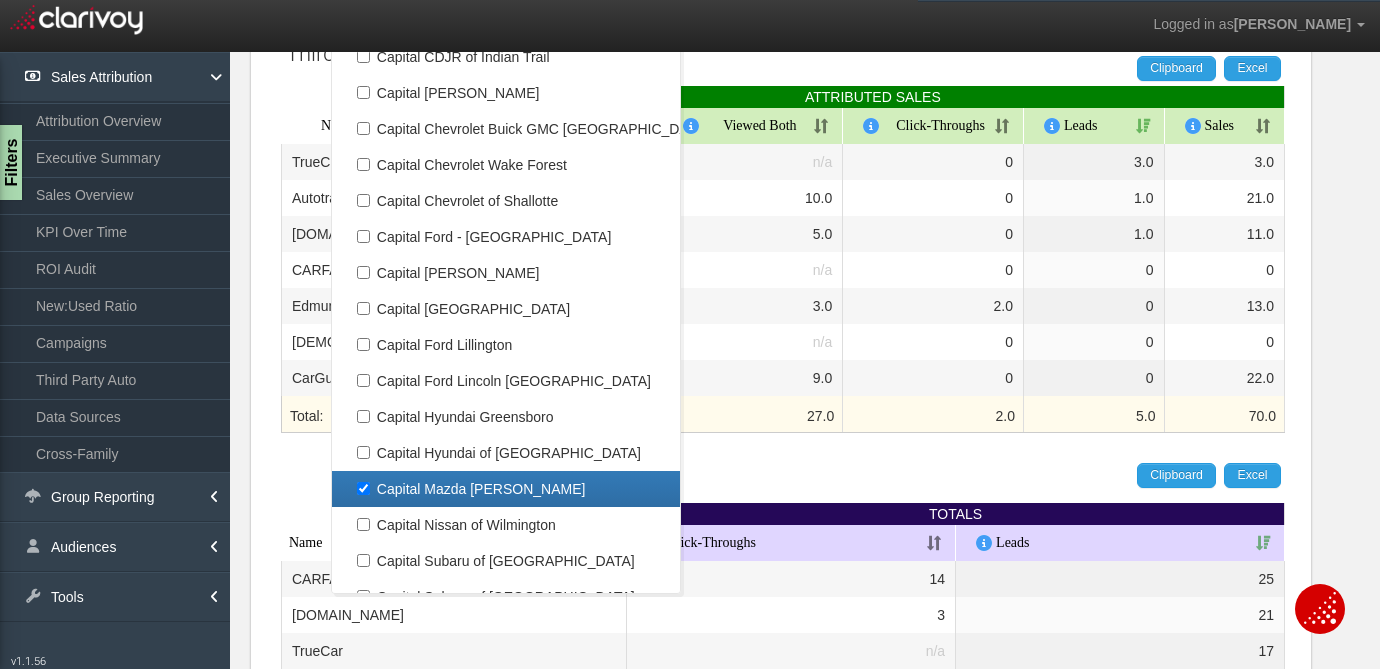 scroll, scrollTop: 0, scrollLeft: 0, axis: both 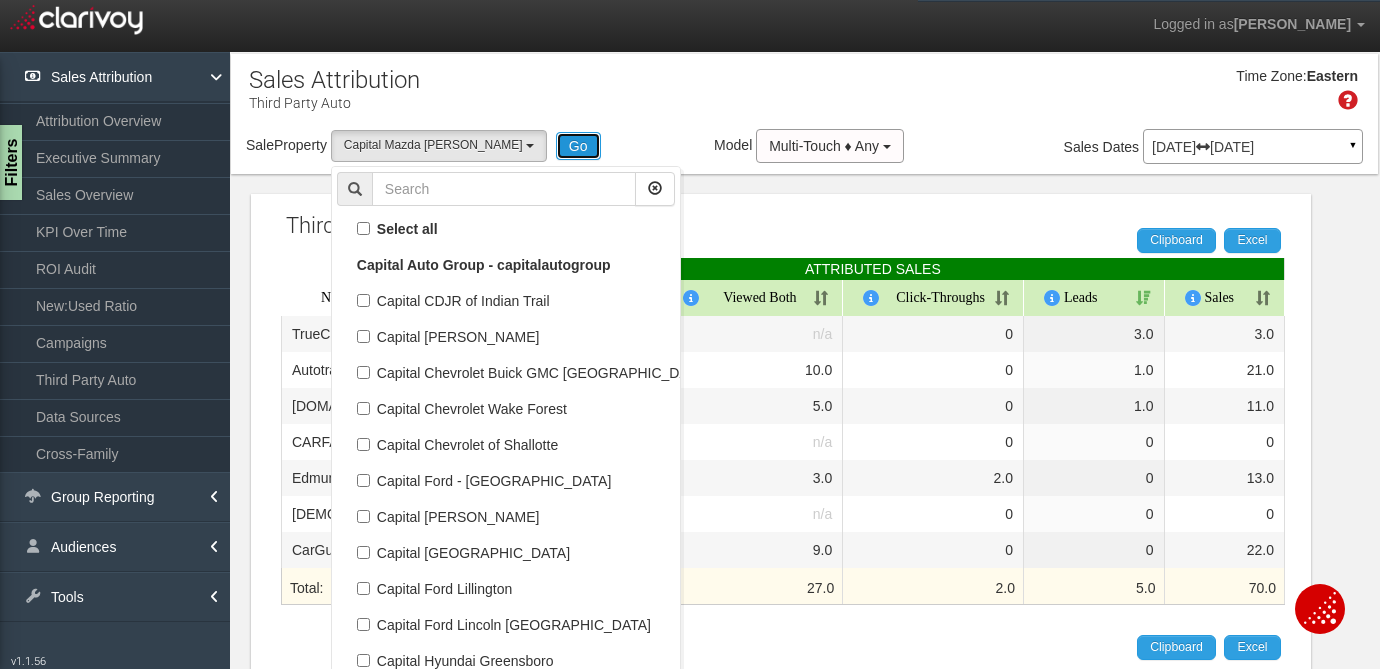 click on "Go" at bounding box center [578, 146] 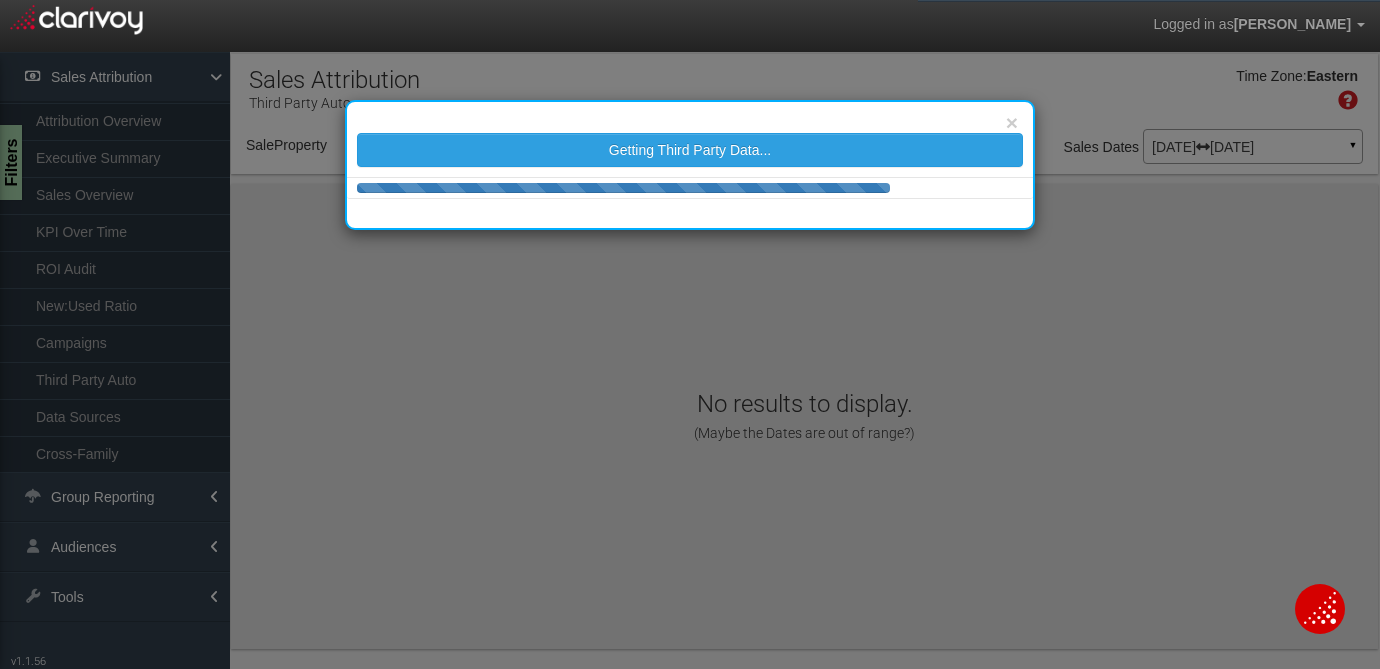 select on "object:340" 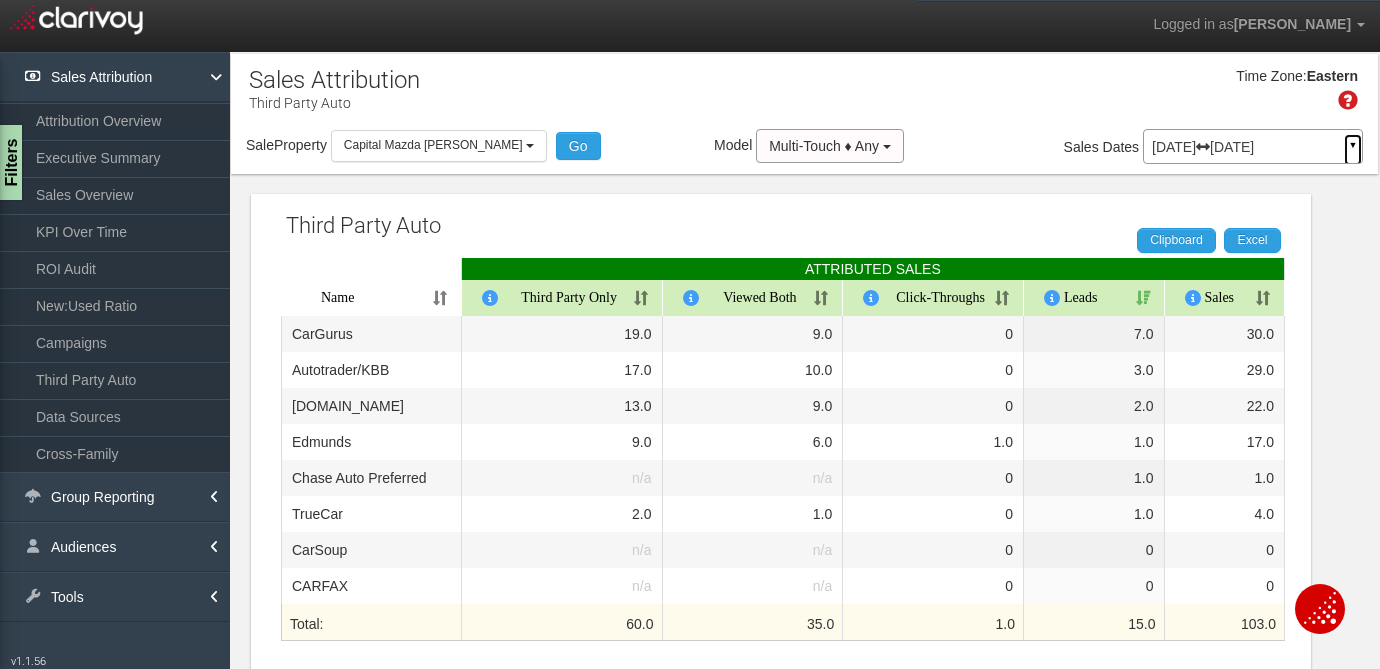 click on "▼" at bounding box center [1353, 150] 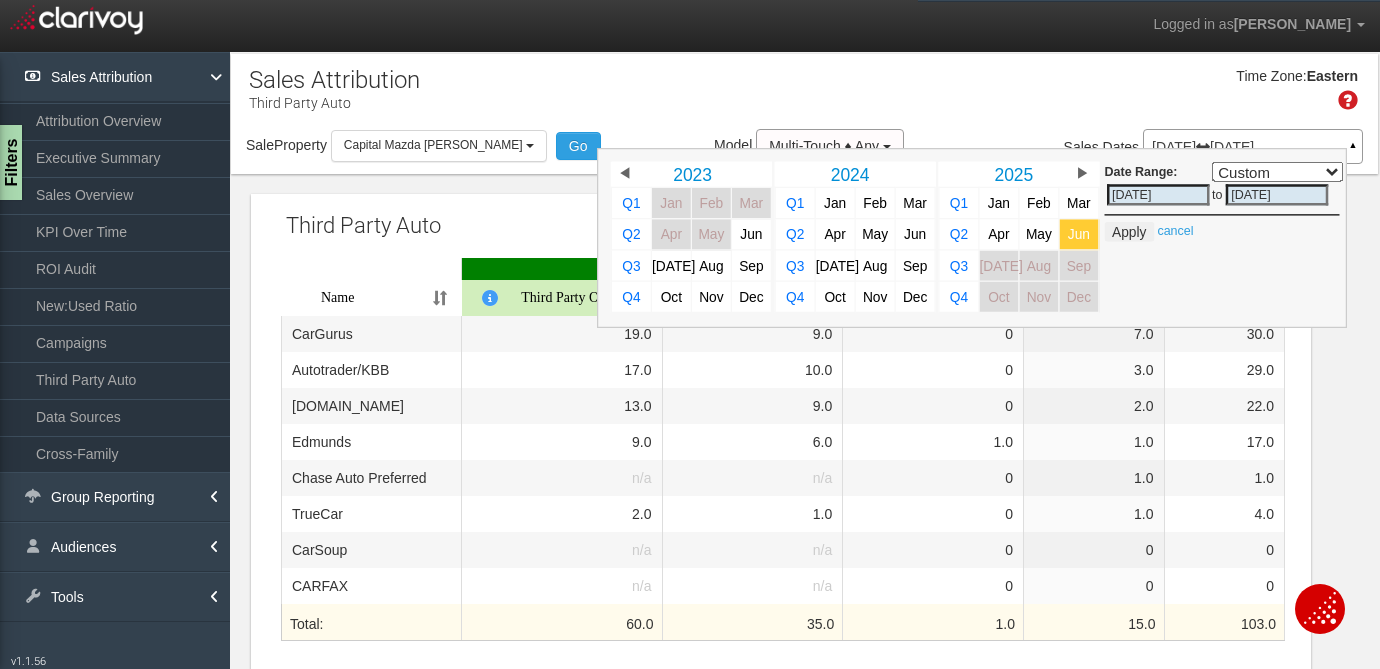click on "Jun" at bounding box center [1079, 234] 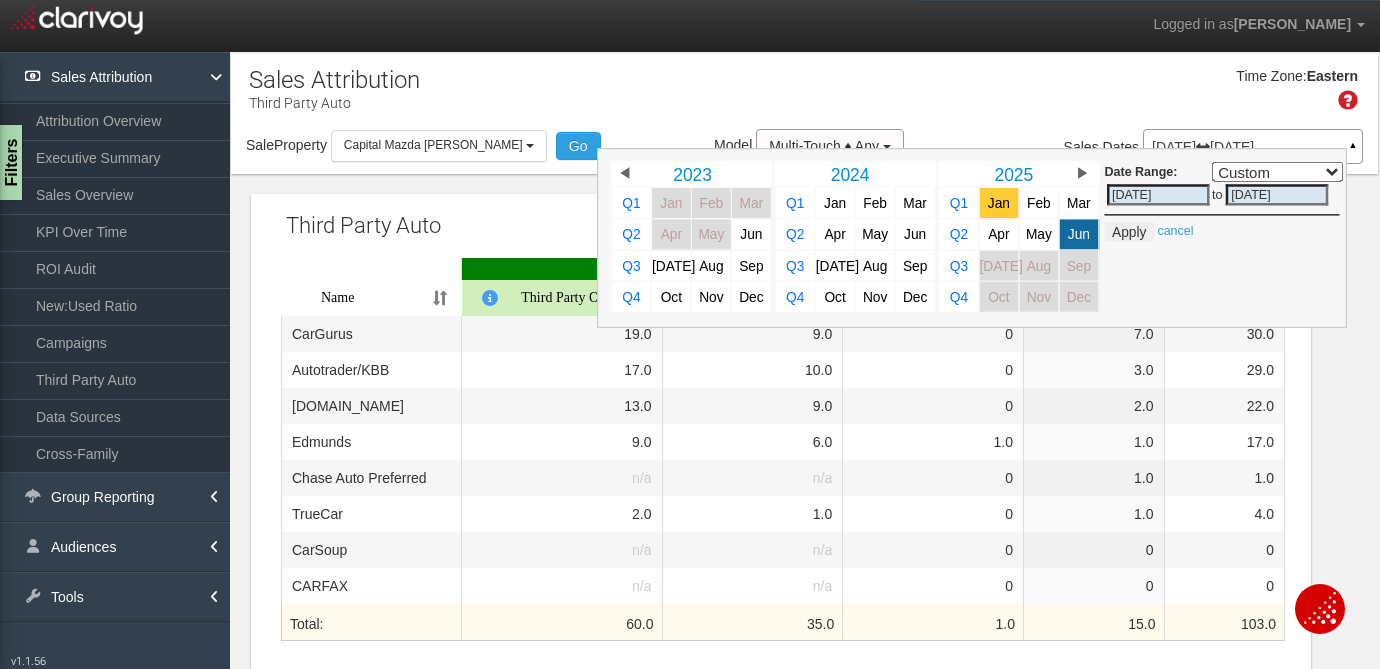 click on "Jan" at bounding box center [999, 203] 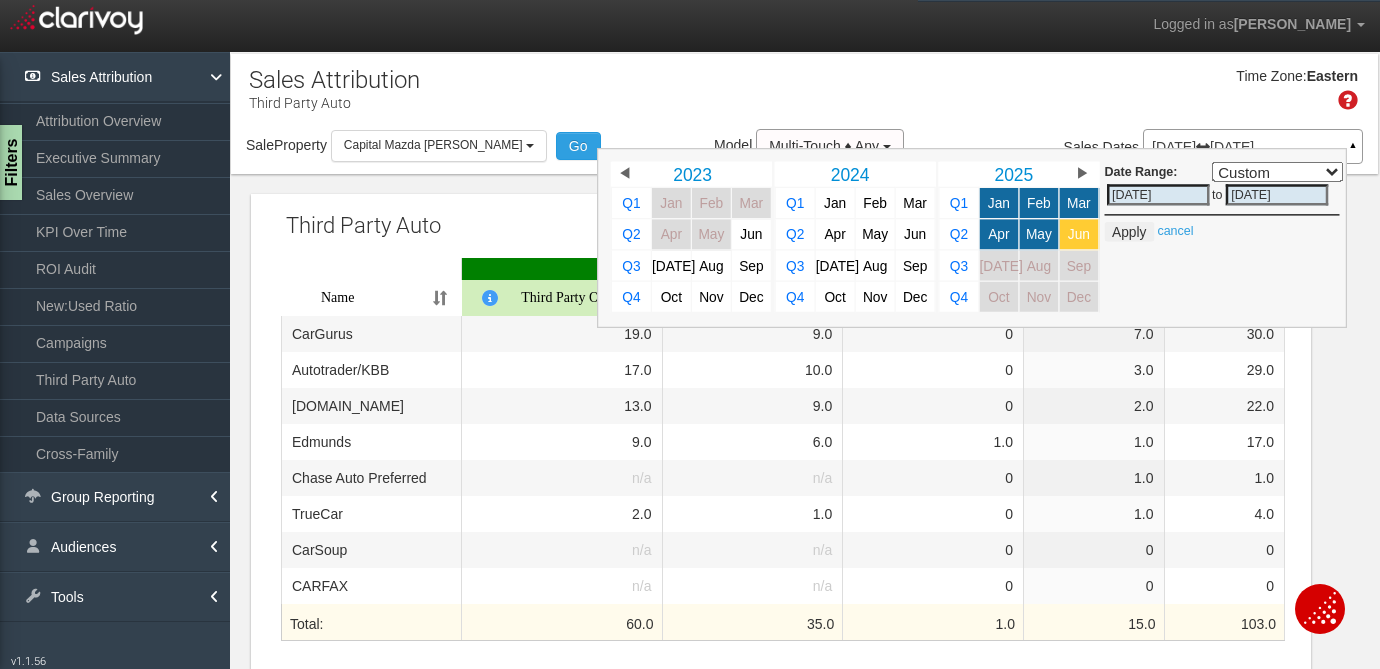 click on "Jun" at bounding box center (1079, 234) 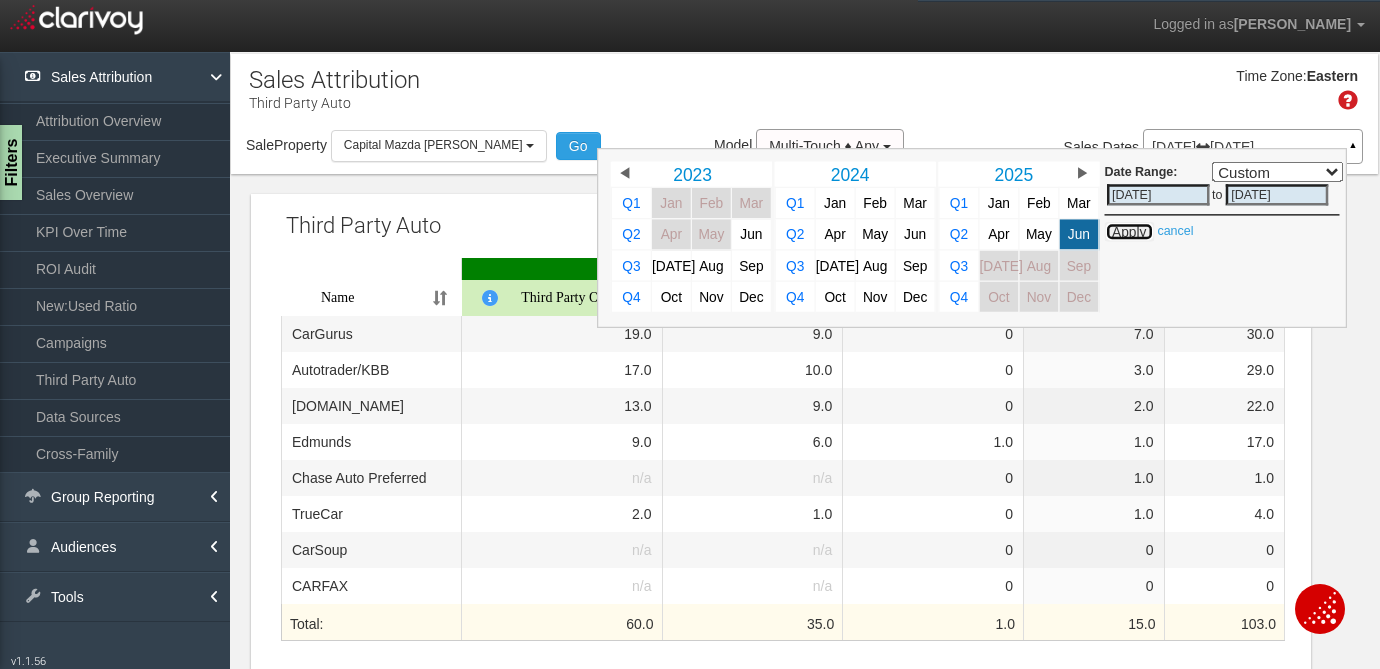 click on "Apply" at bounding box center [1129, 232] 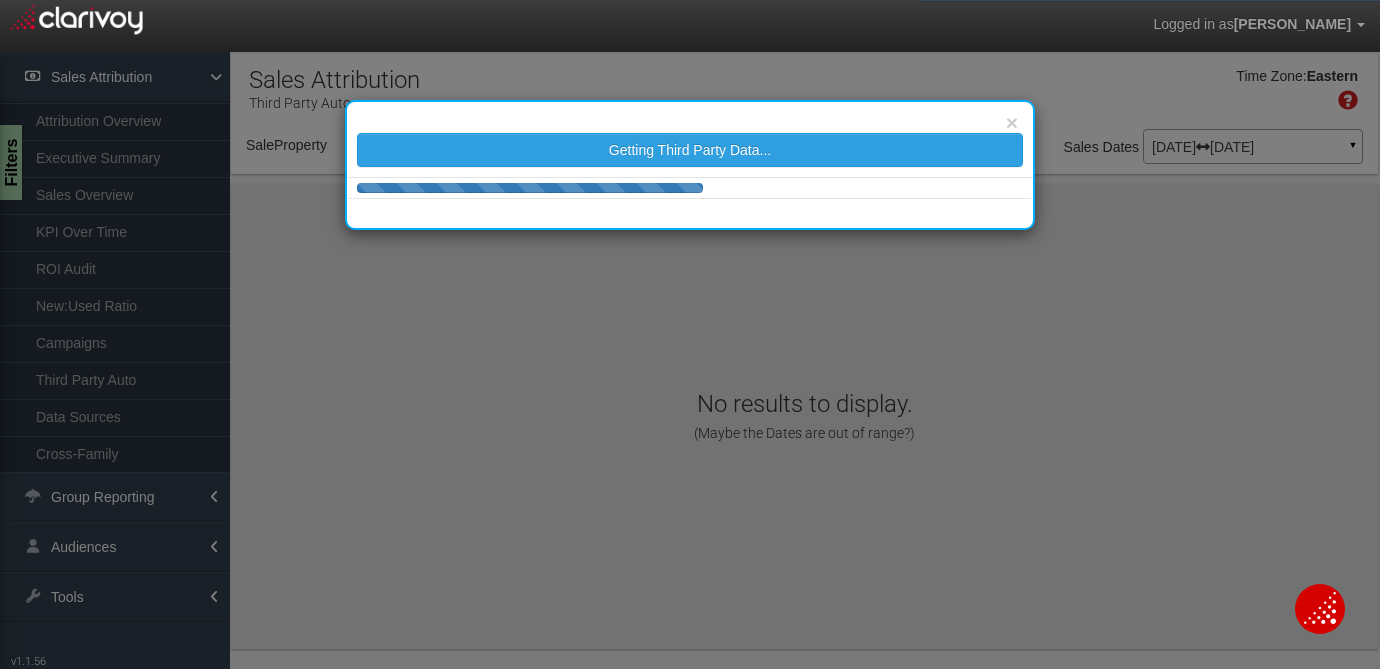 select on "object:395" 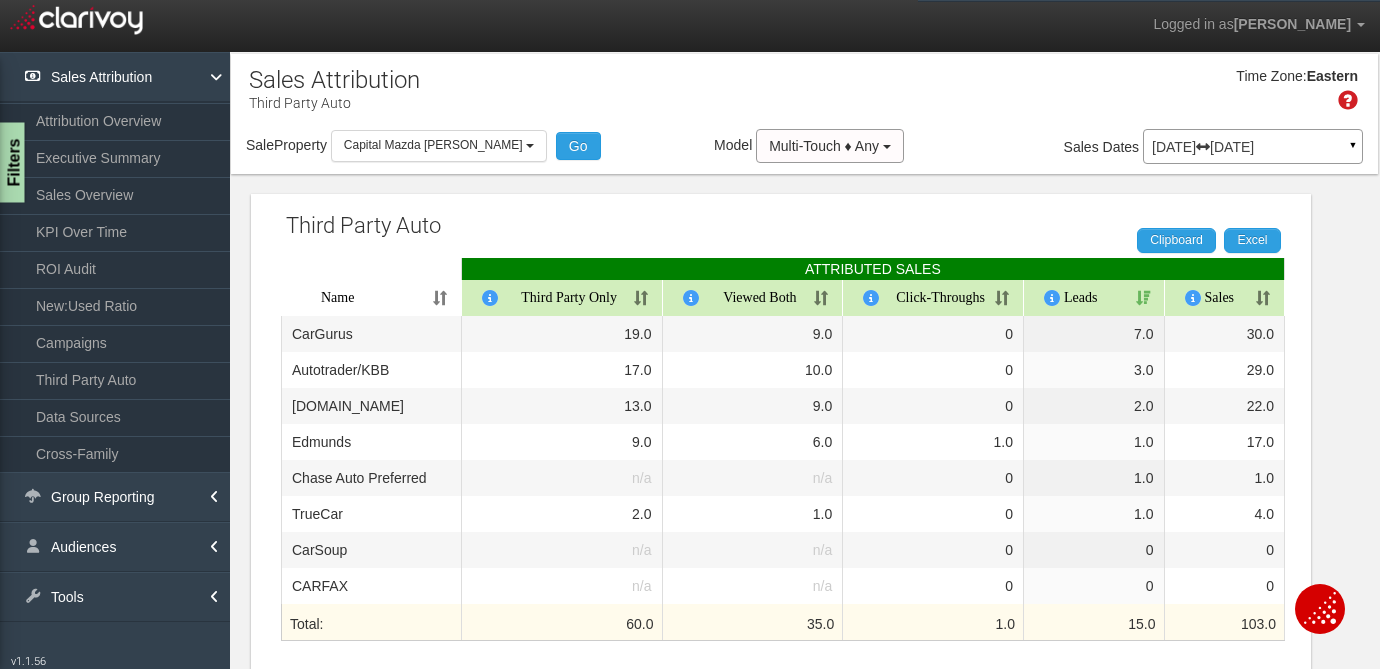 click on "Filters" at bounding box center [12, 163] 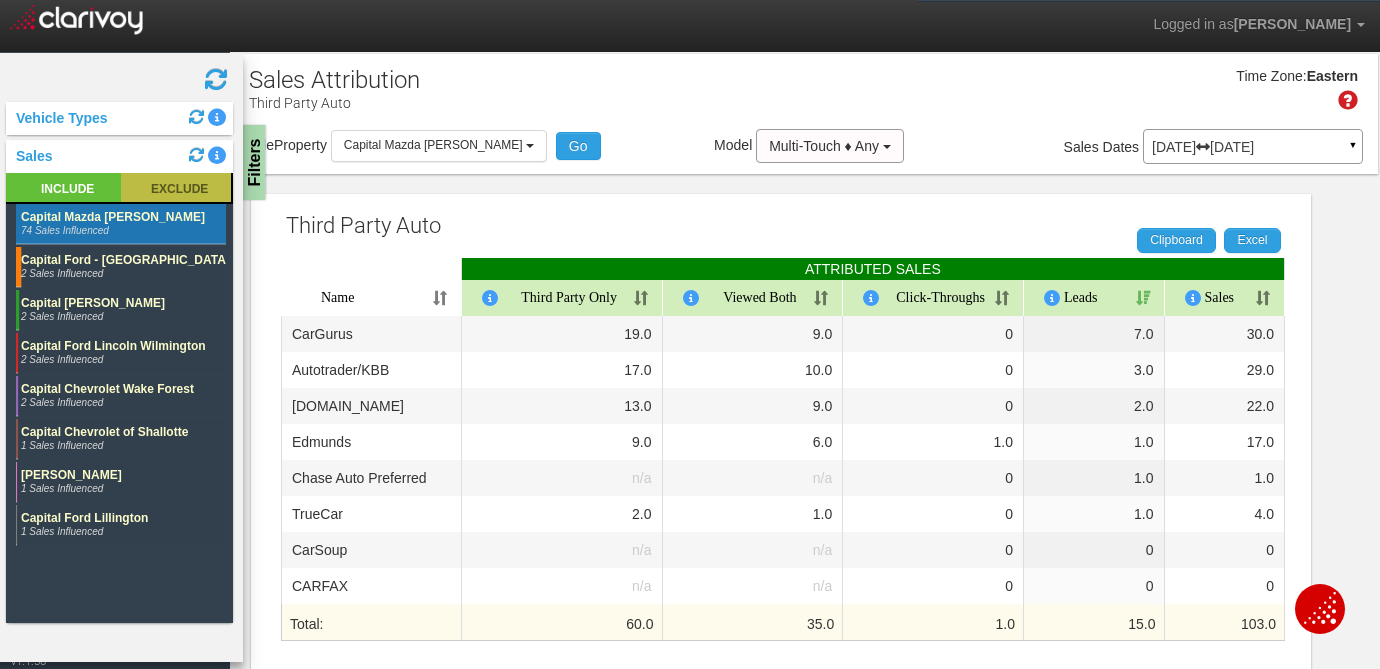 click 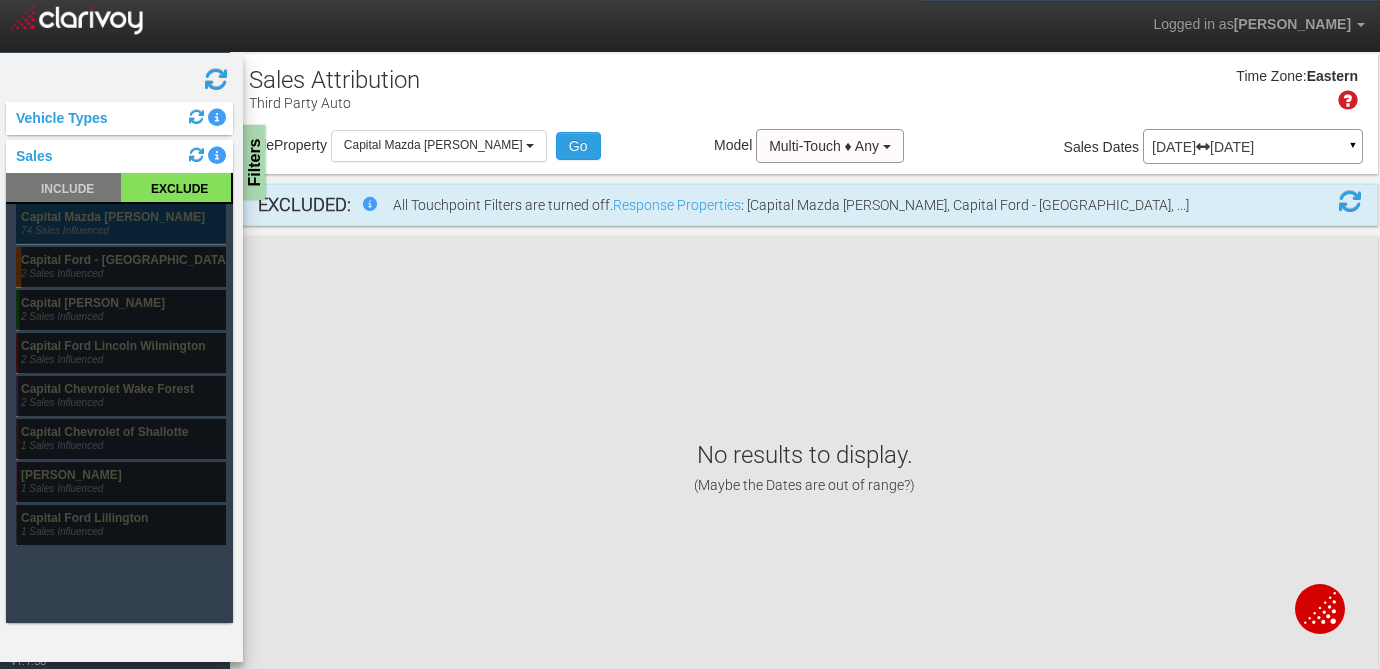 click 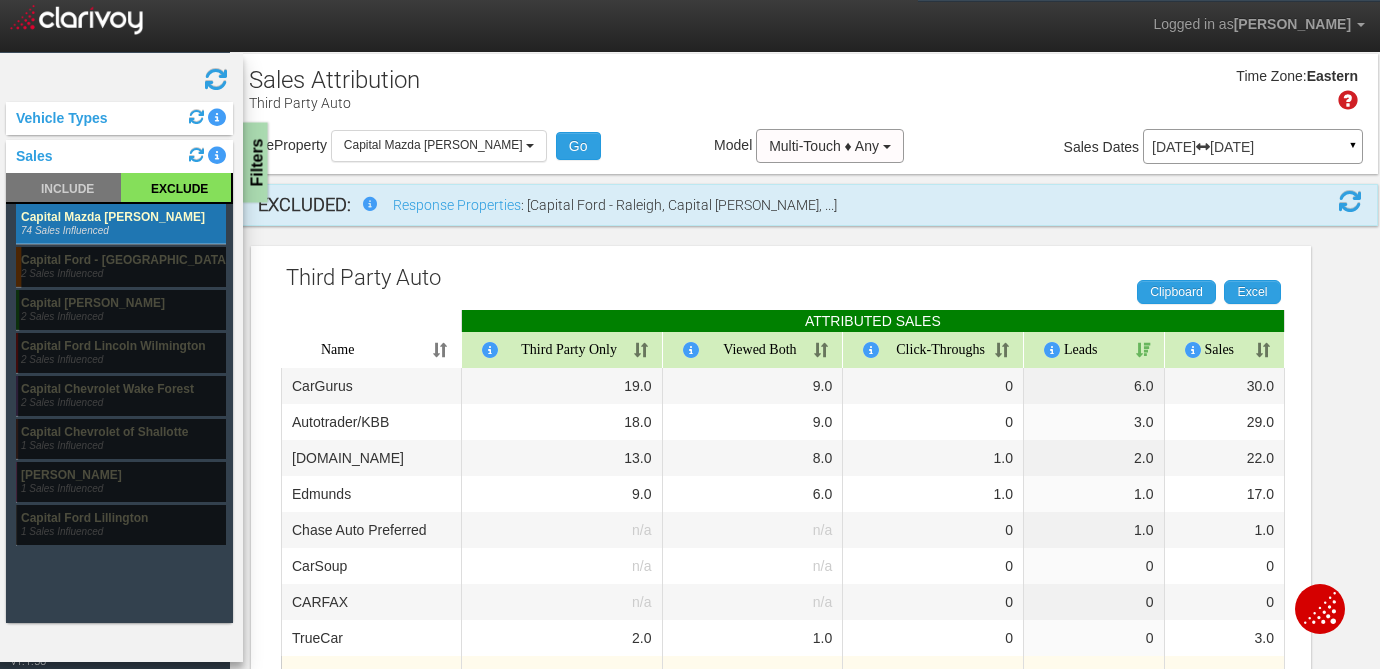 click on "Filters" at bounding box center (255, 163) 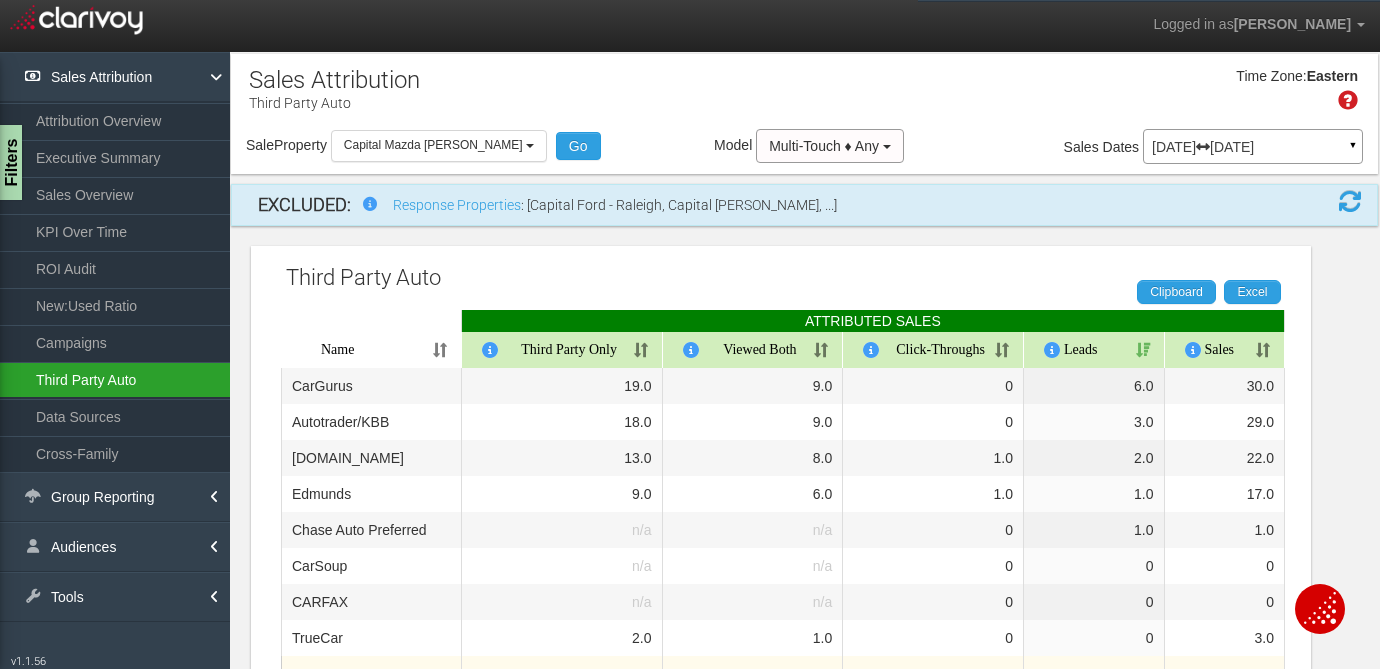 click on "Third Party Auto" at bounding box center (115, 380) 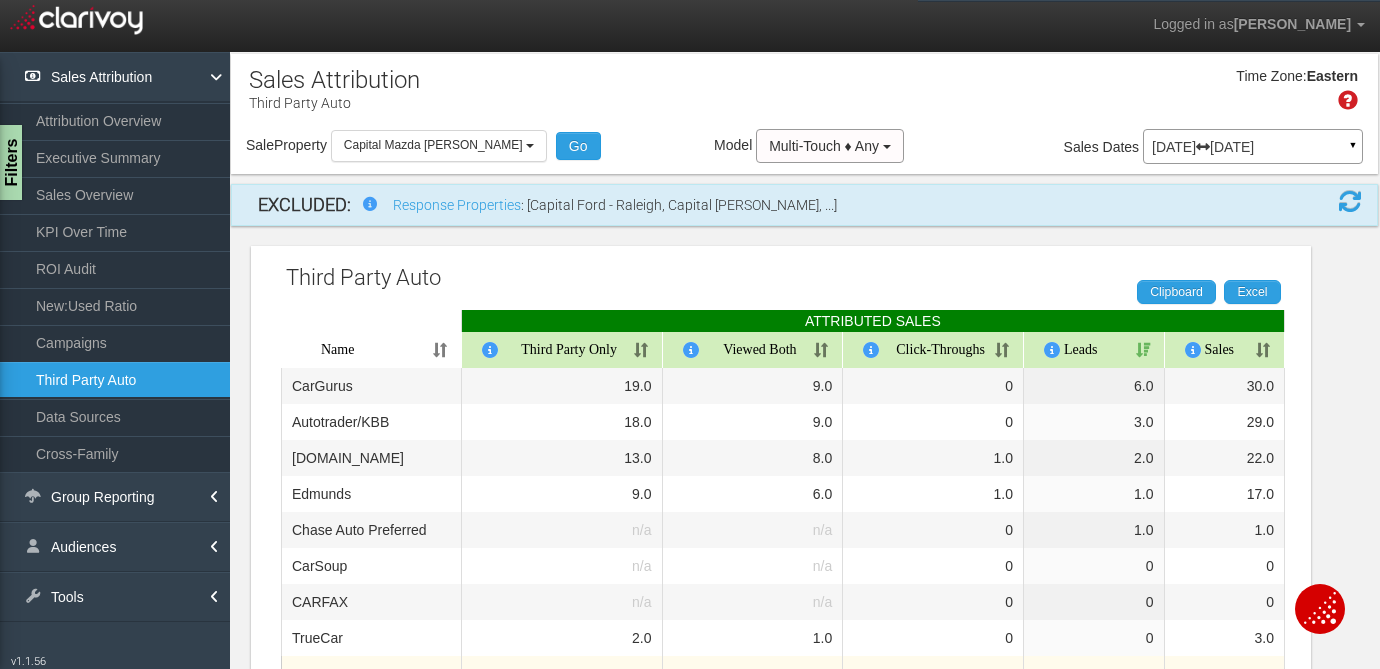 click on "Third Party Auto" at bounding box center [115, 380] 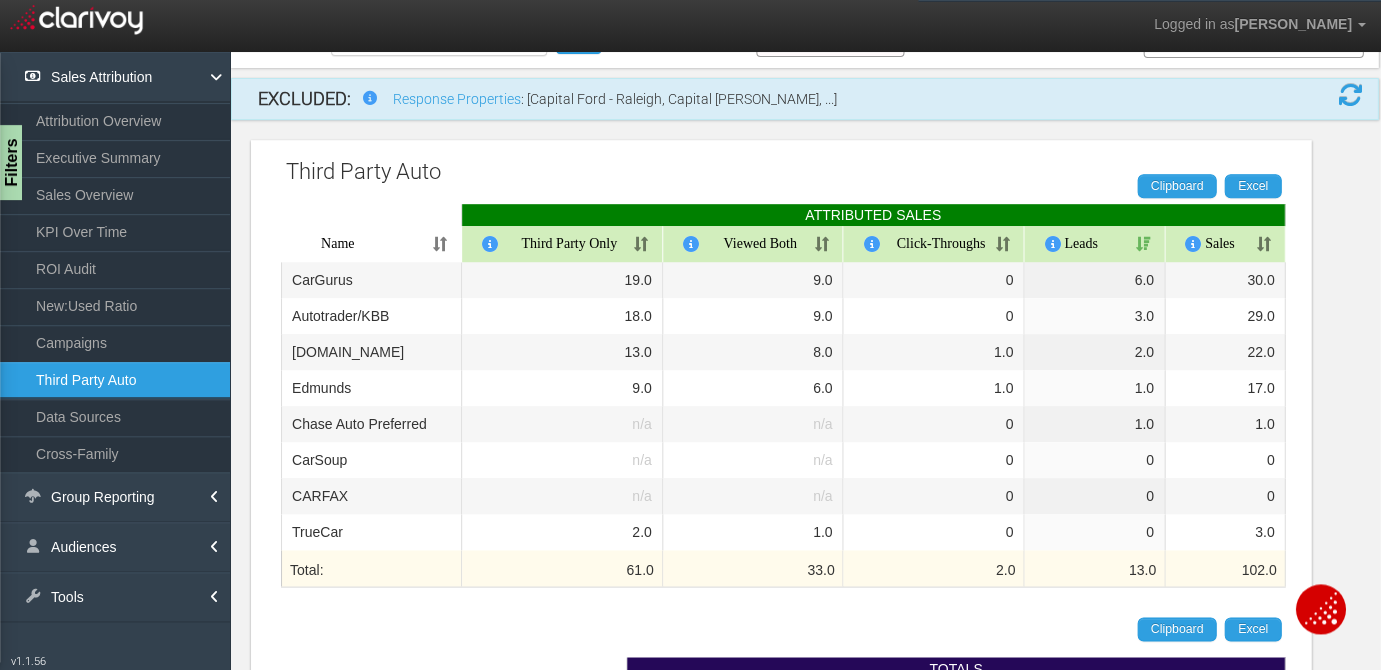 scroll, scrollTop: 112, scrollLeft: 0, axis: vertical 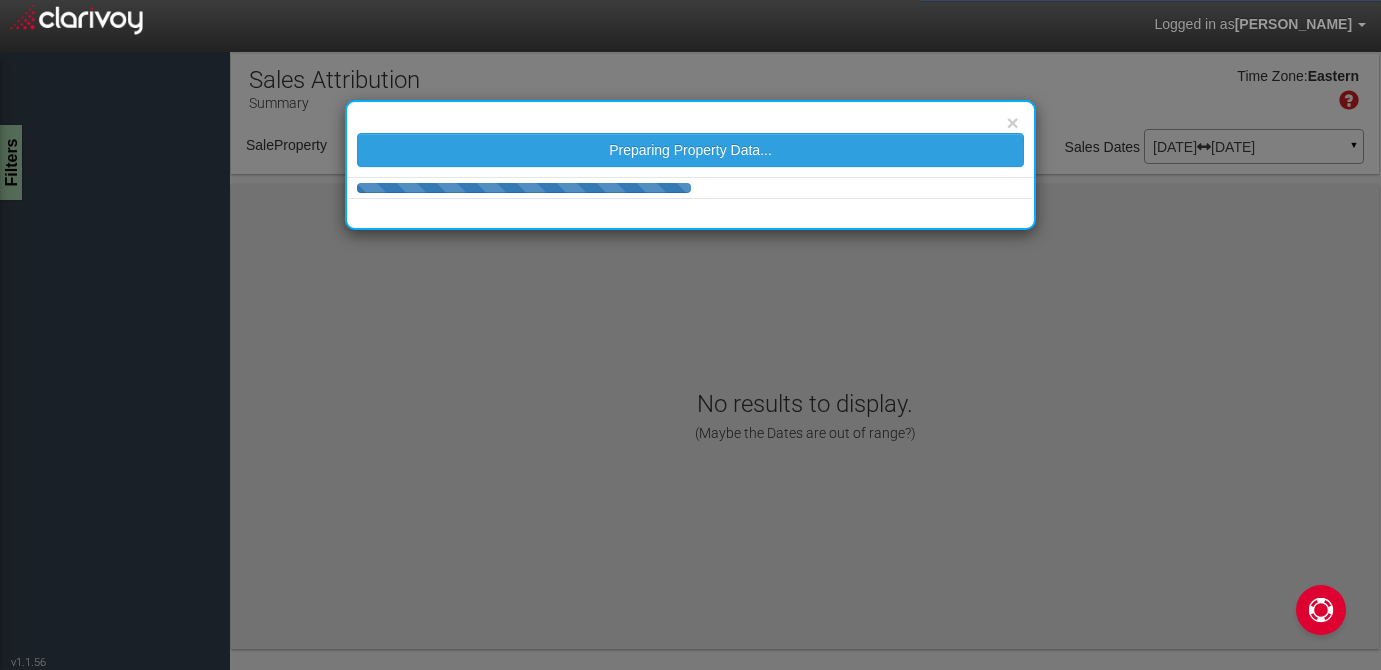 select on "object:50" 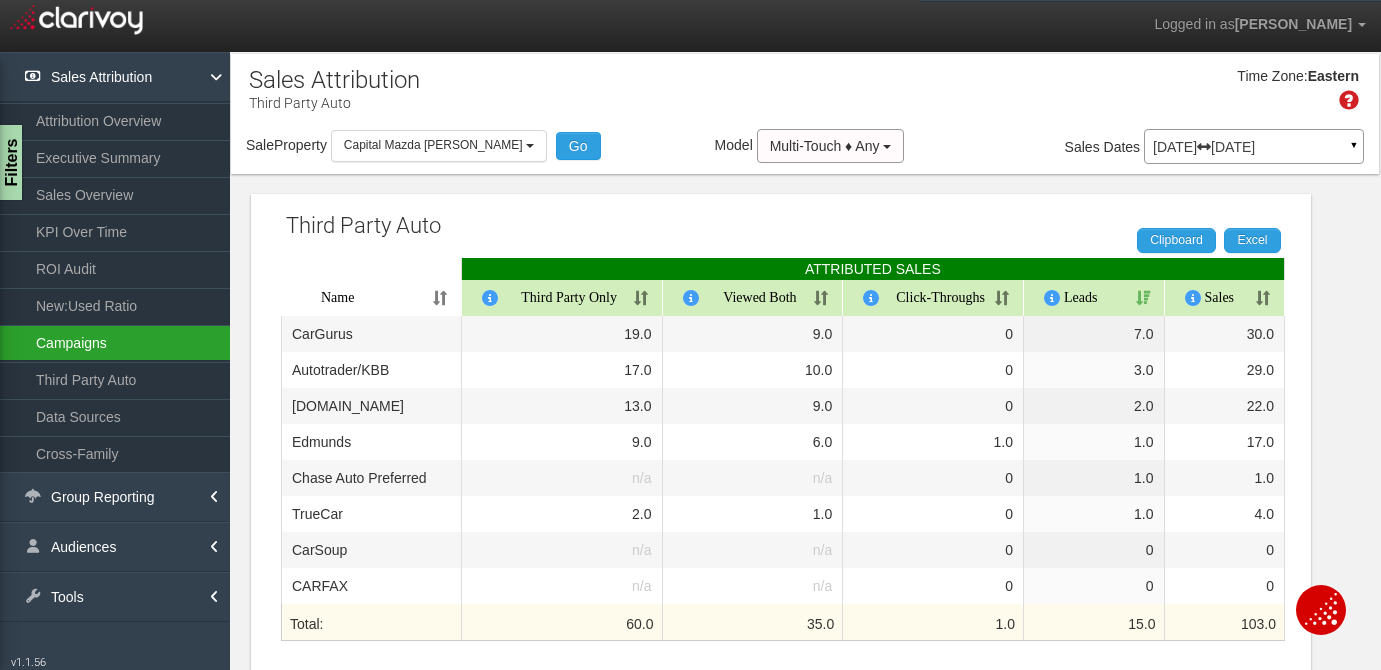 click on "Campaigns" at bounding box center (115, 343) 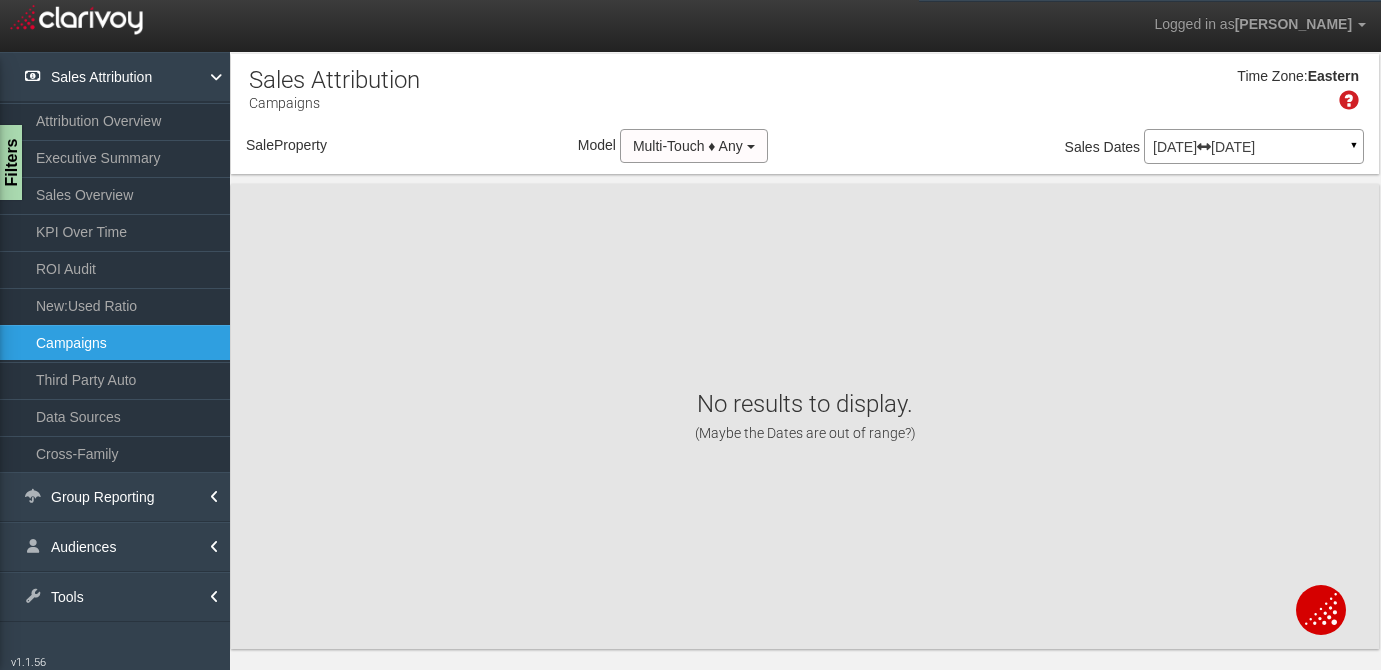 select on "object:272" 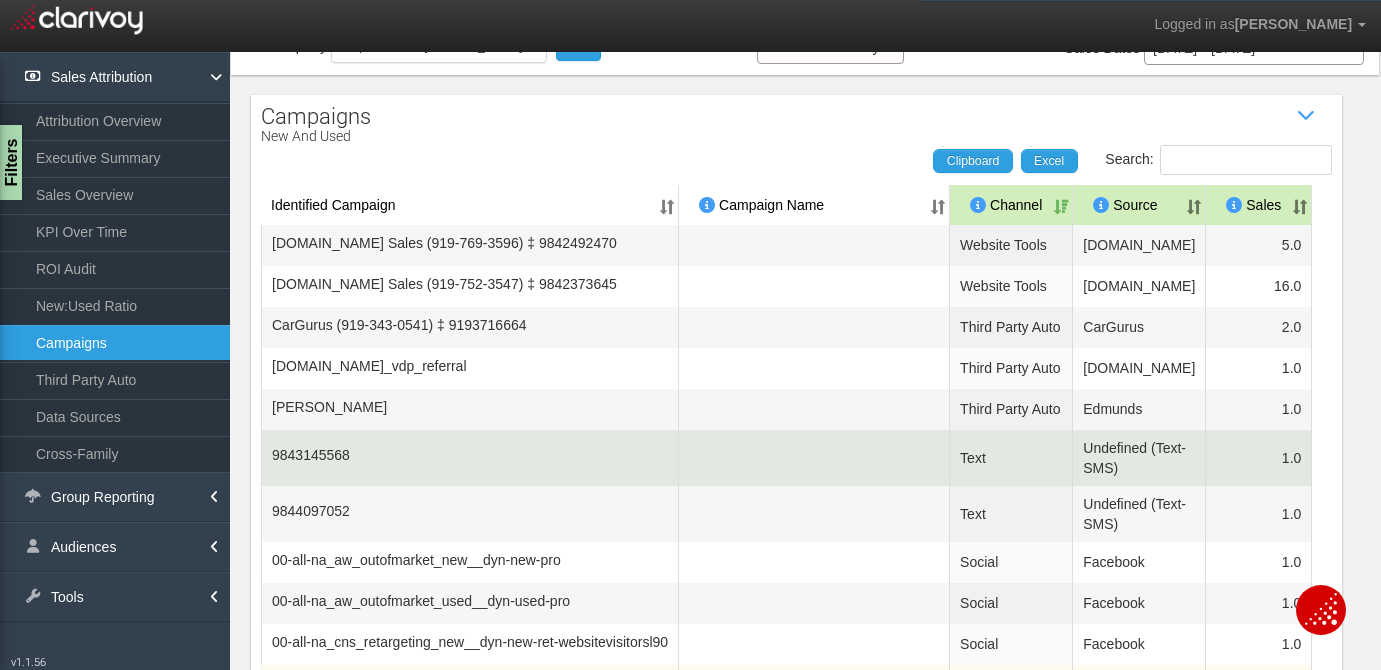scroll, scrollTop: 0, scrollLeft: 0, axis: both 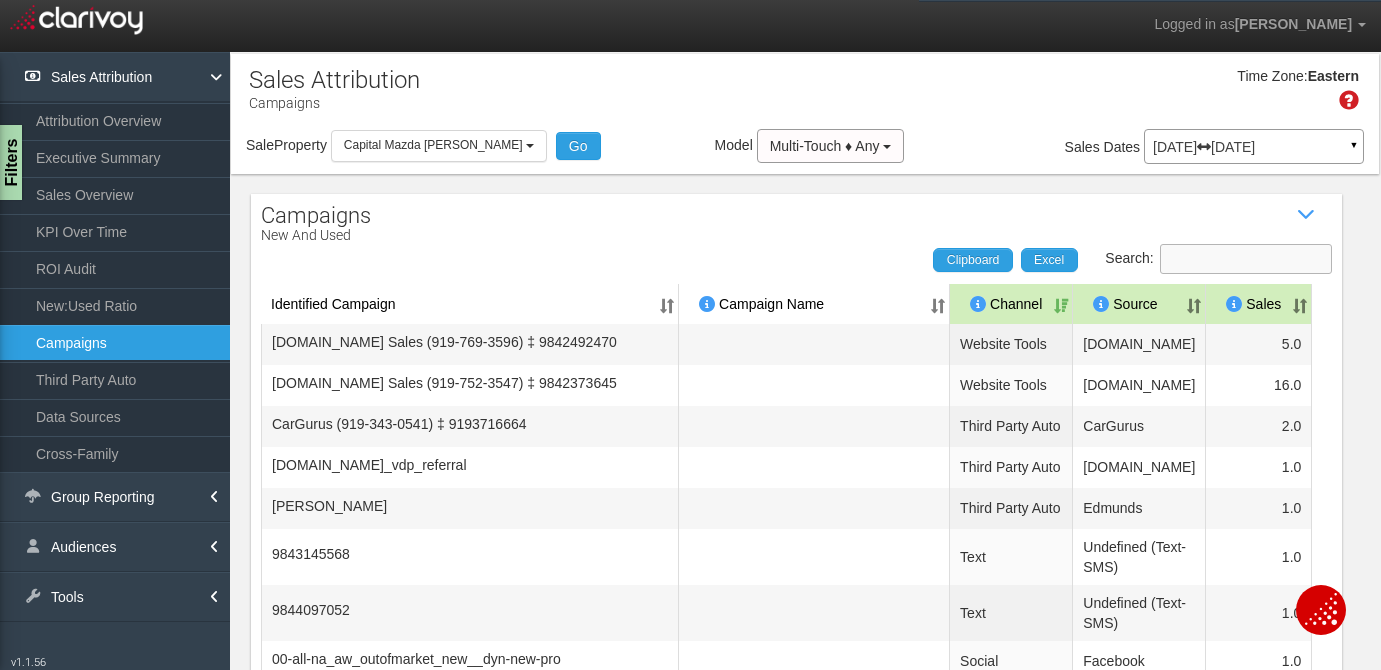 click on "Search:" at bounding box center (1246, 259) 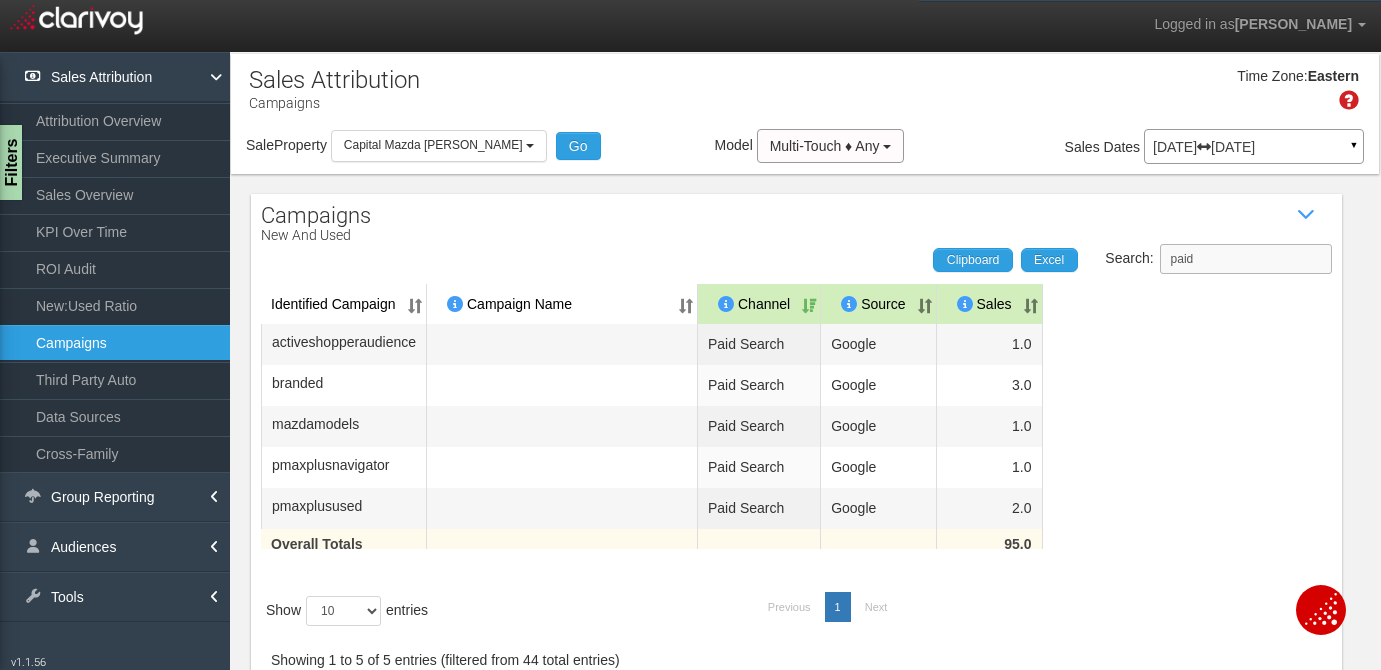 type on "paid" 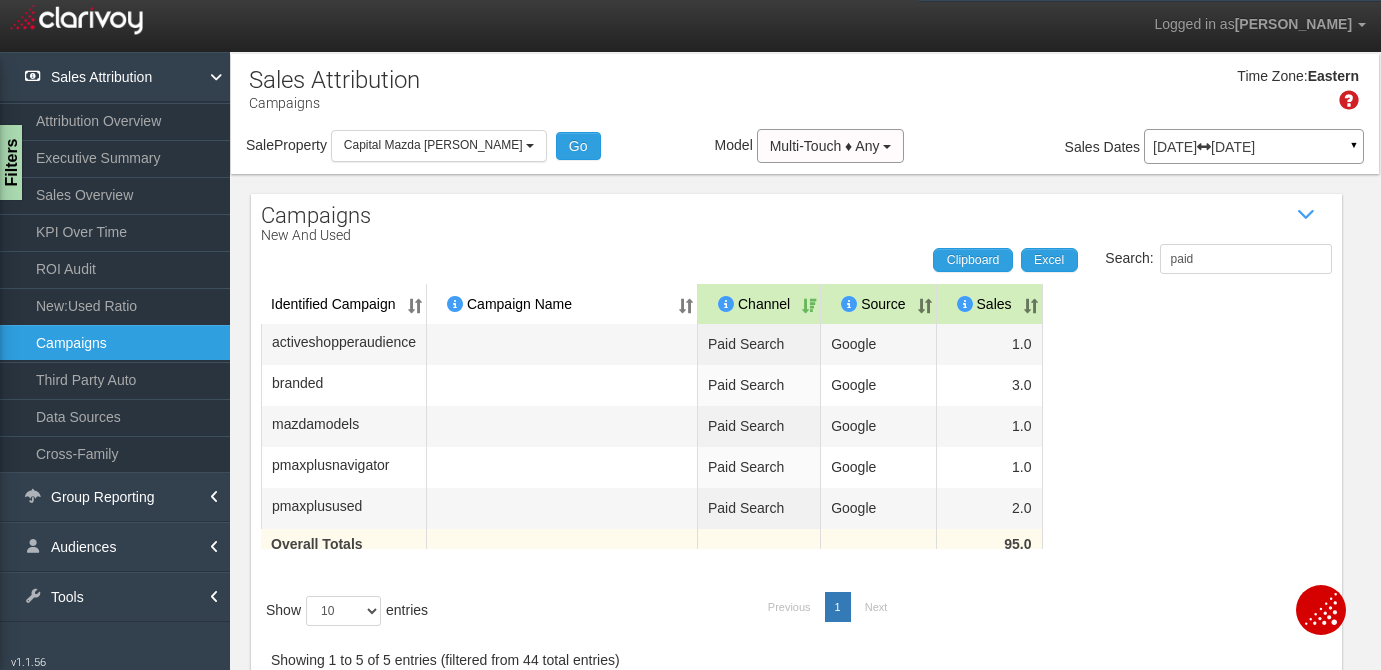 click on "Sales" at bounding box center (990, 304) 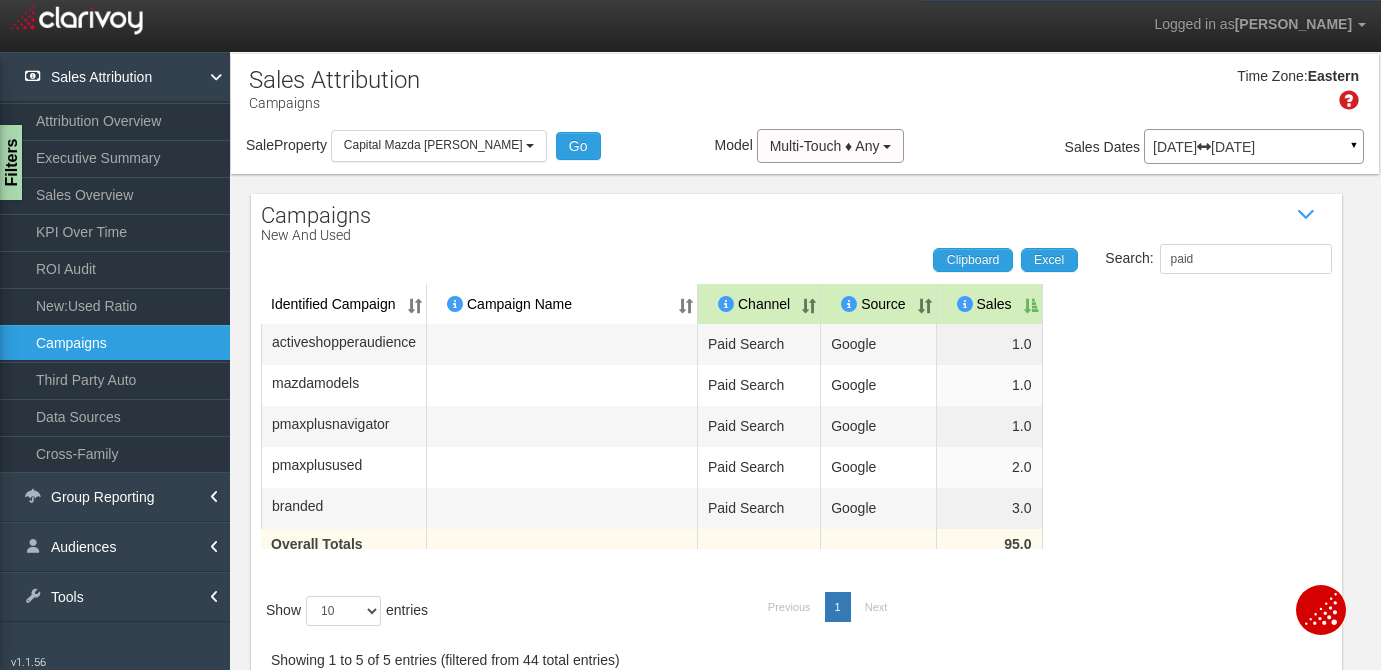 click on "Sales" at bounding box center (990, 304) 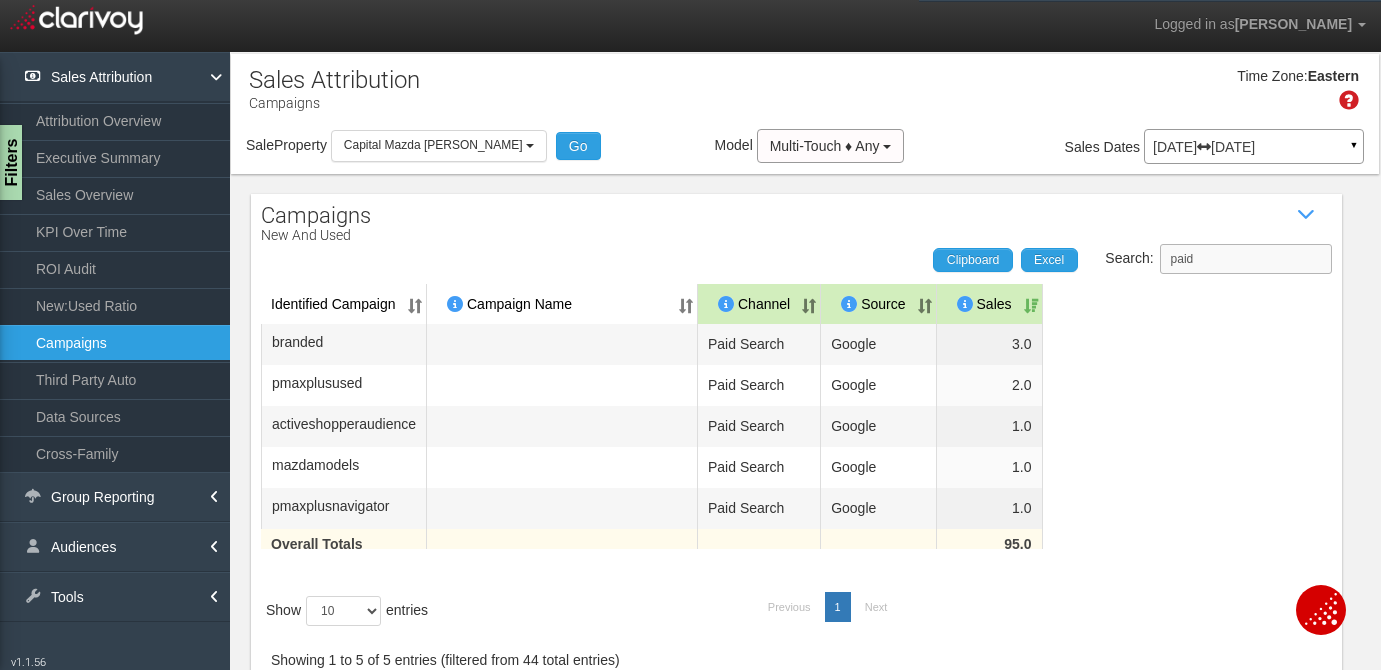 drag, startPoint x: 1235, startPoint y: 257, endPoint x: 1178, endPoint y: 257, distance: 57 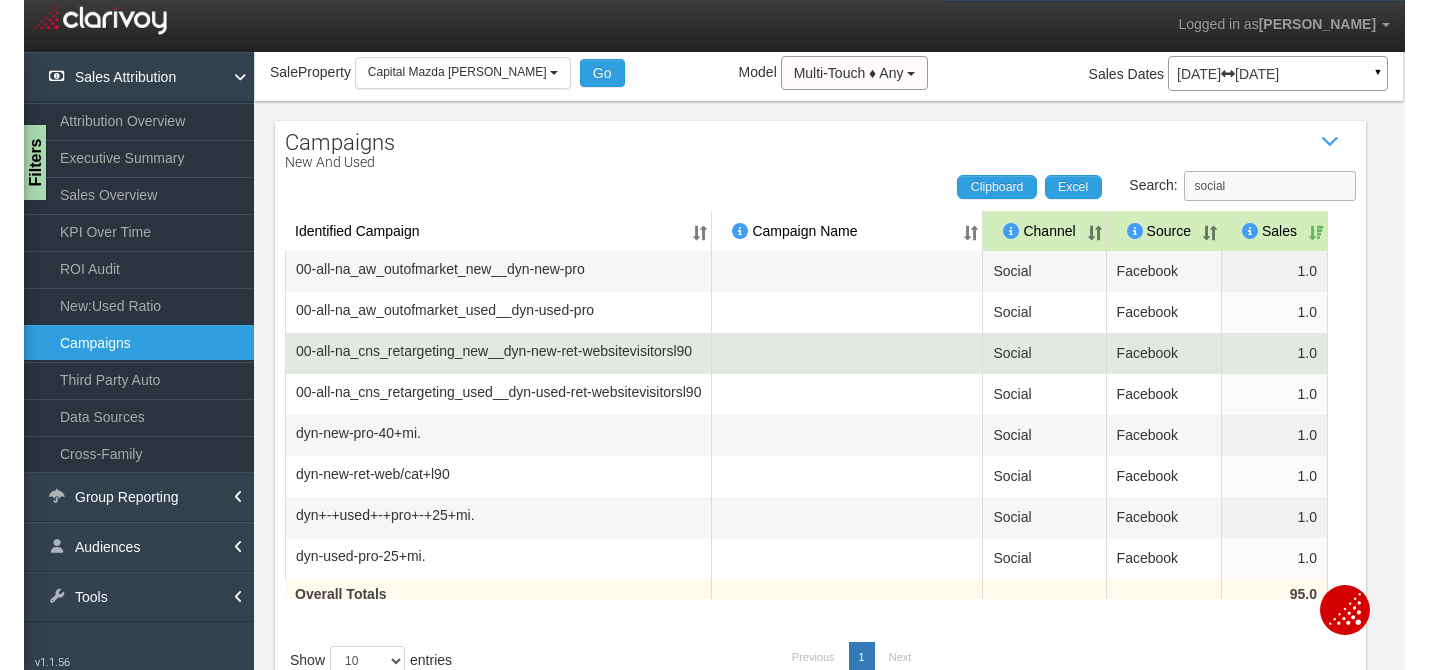 scroll, scrollTop: 84, scrollLeft: 0, axis: vertical 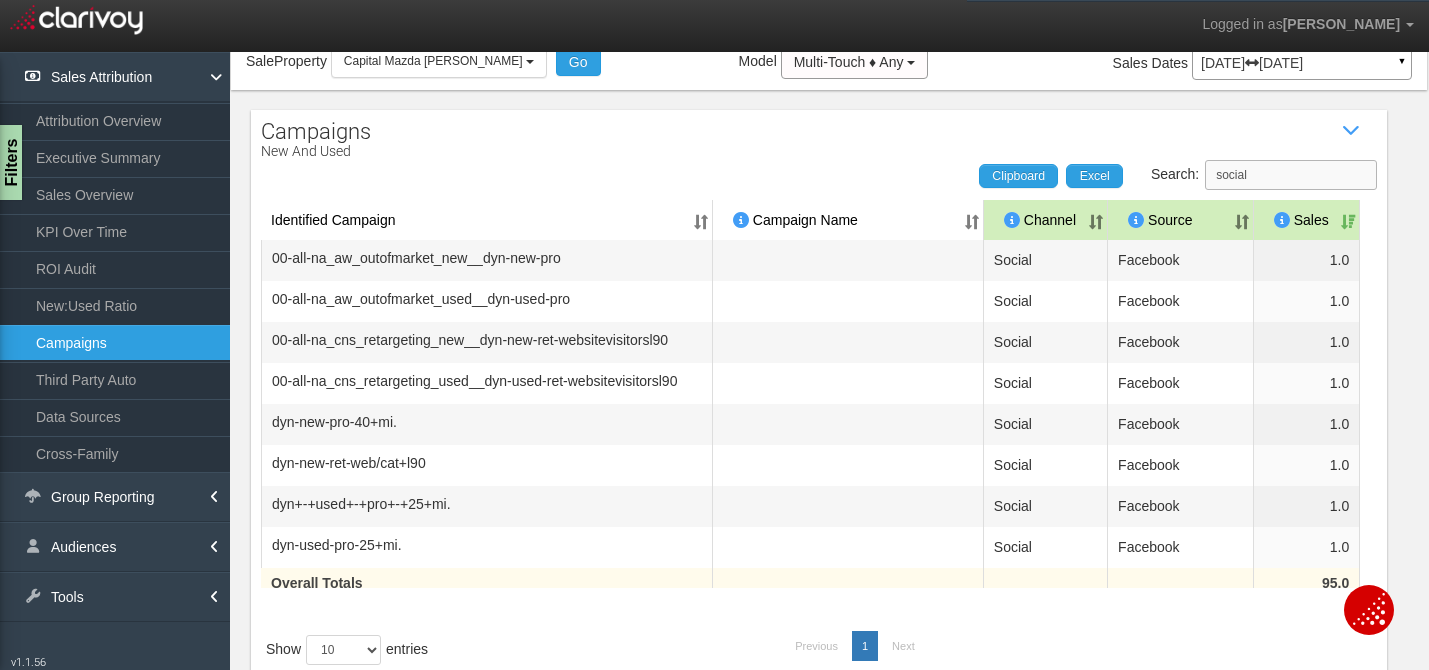 drag, startPoint x: 1293, startPoint y: 174, endPoint x: 1214, endPoint y: 173, distance: 79.00633 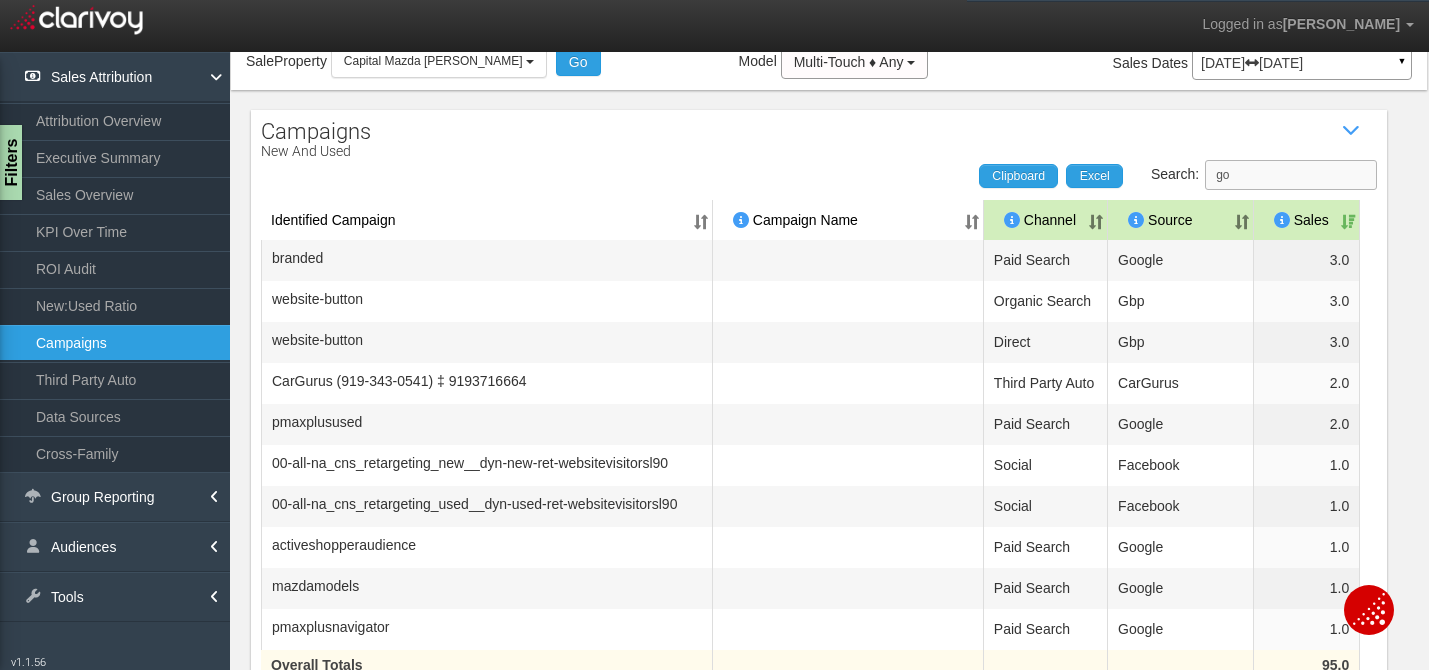 scroll, scrollTop: 18, scrollLeft: 0, axis: vertical 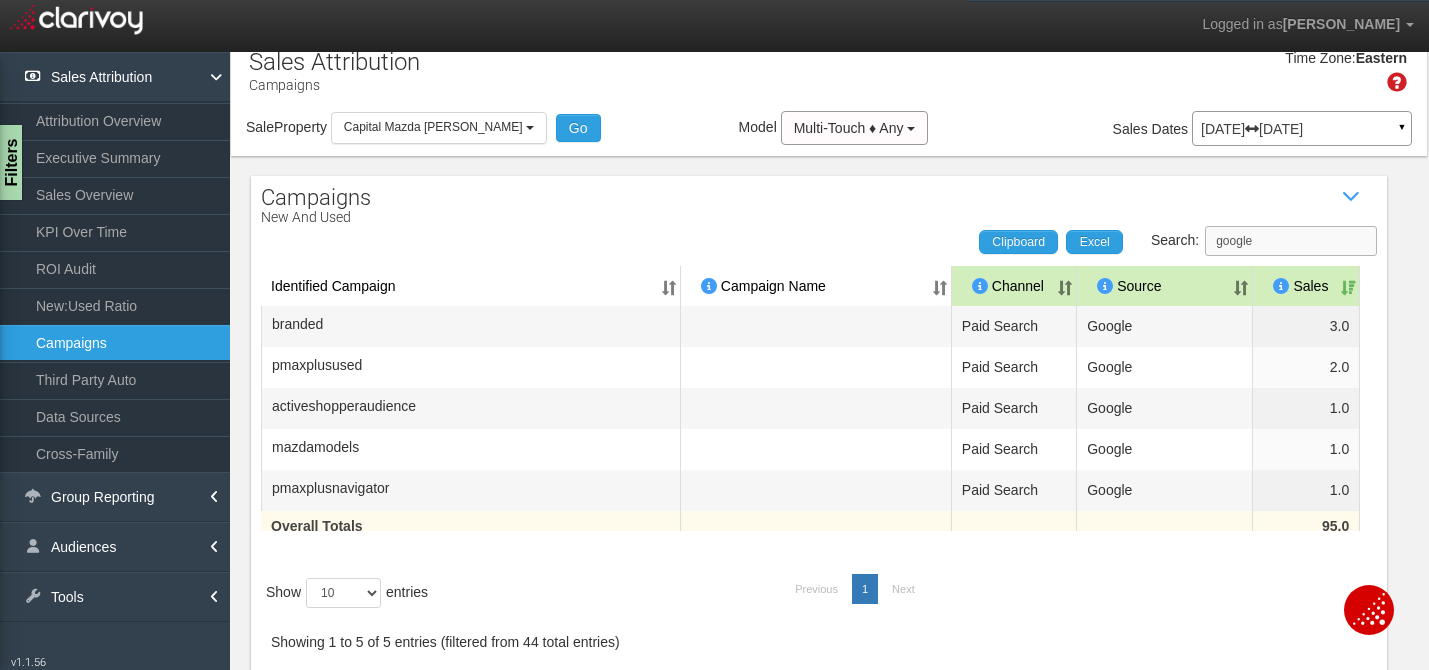 drag, startPoint x: 1285, startPoint y: 233, endPoint x: 1162, endPoint y: 233, distance: 123 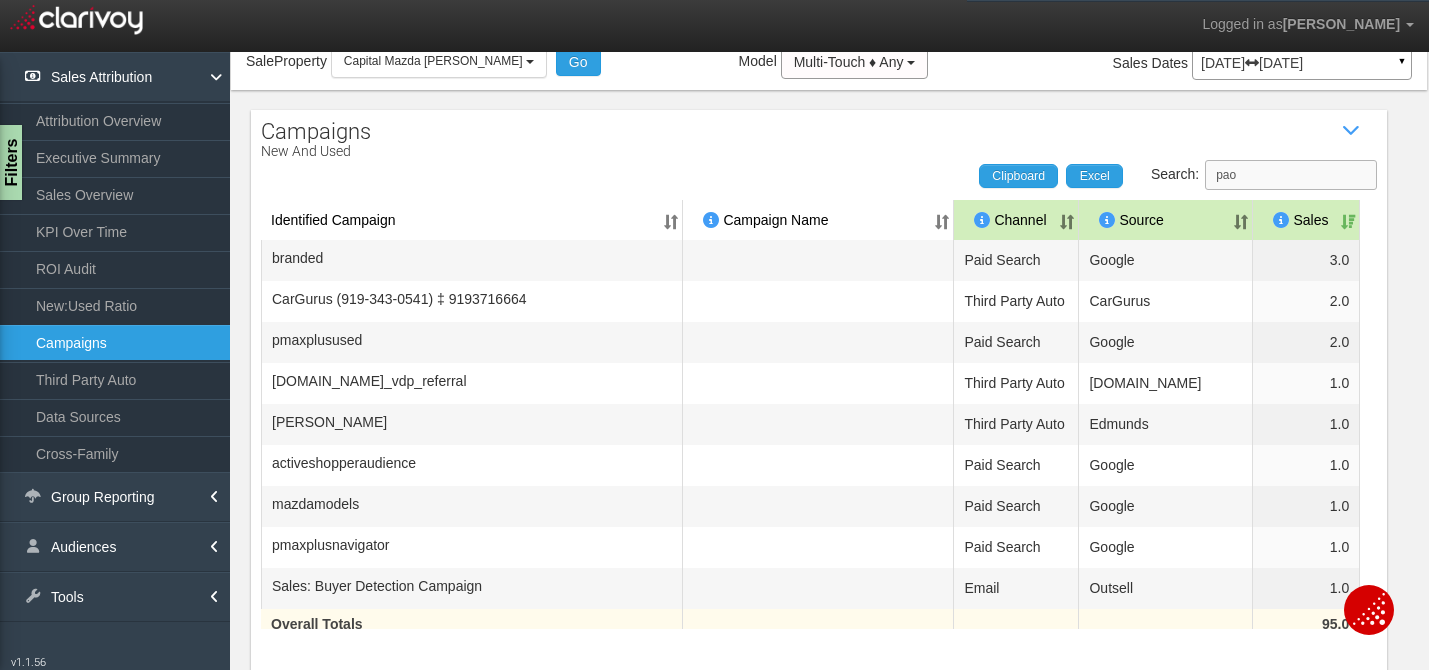 scroll, scrollTop: 0, scrollLeft: 0, axis: both 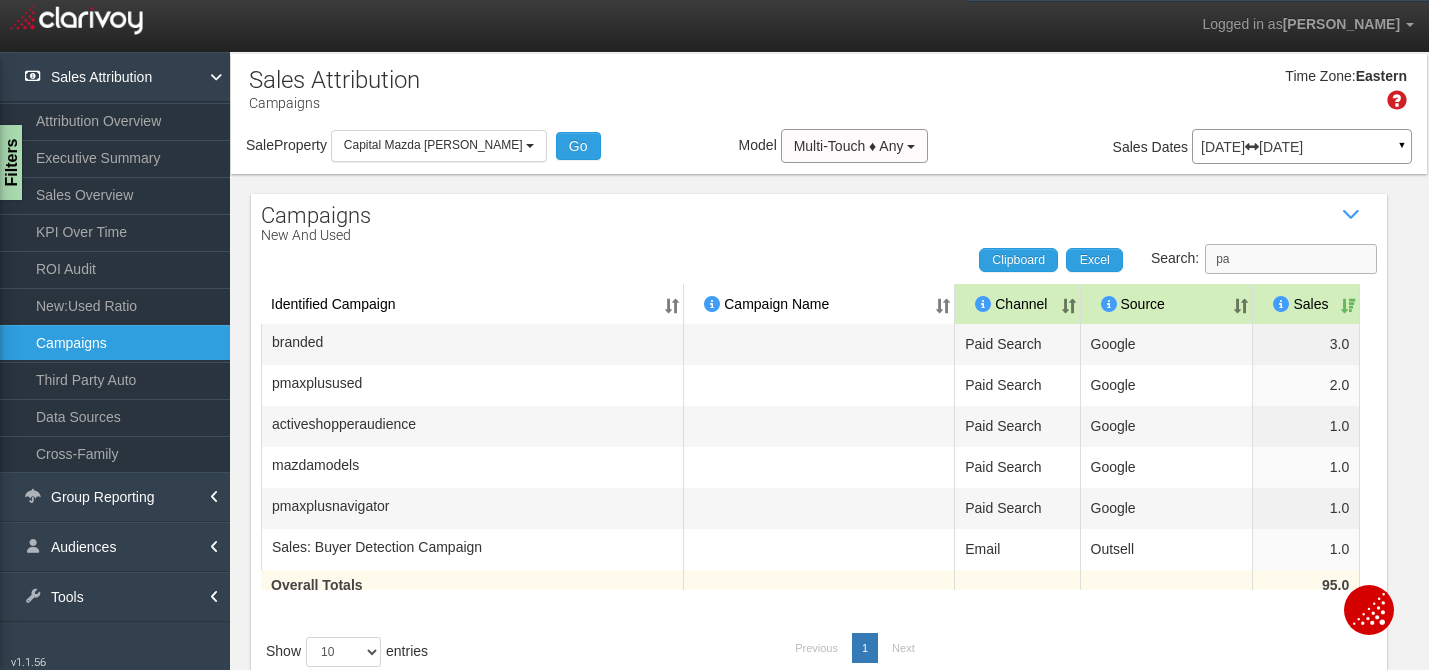 type on "p" 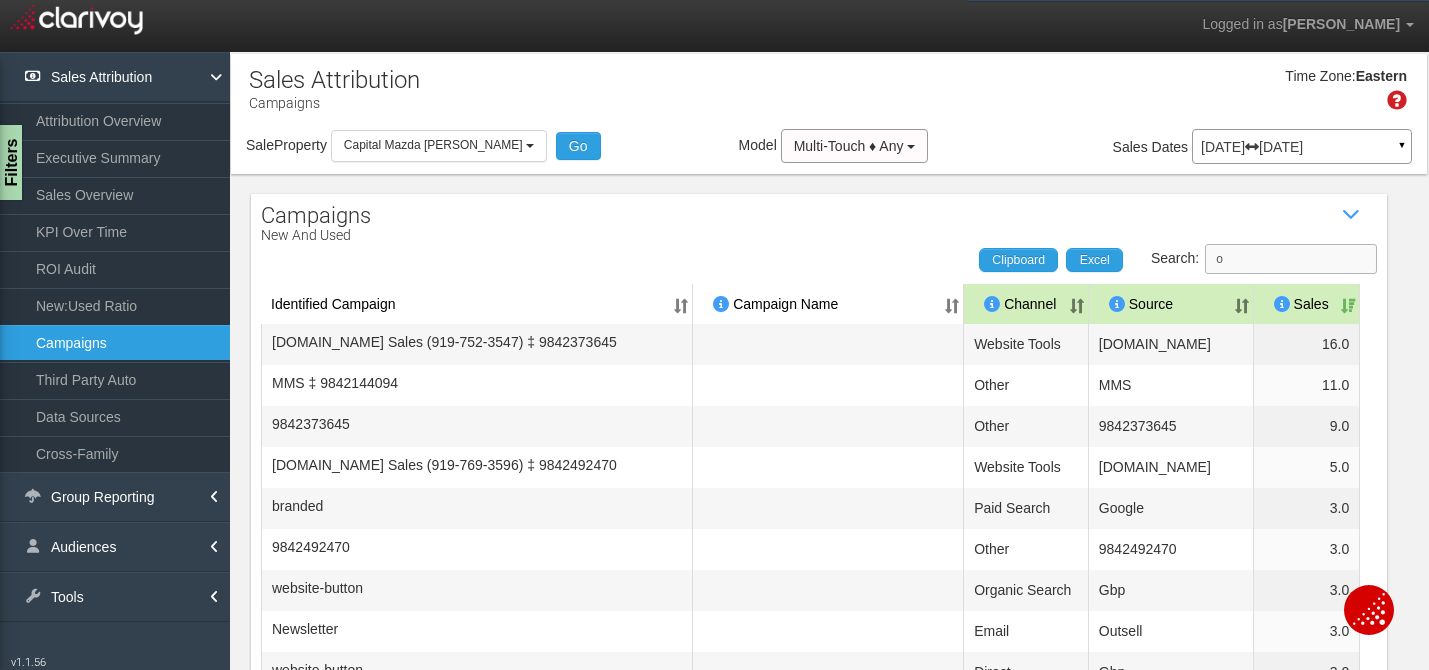 type on "or" 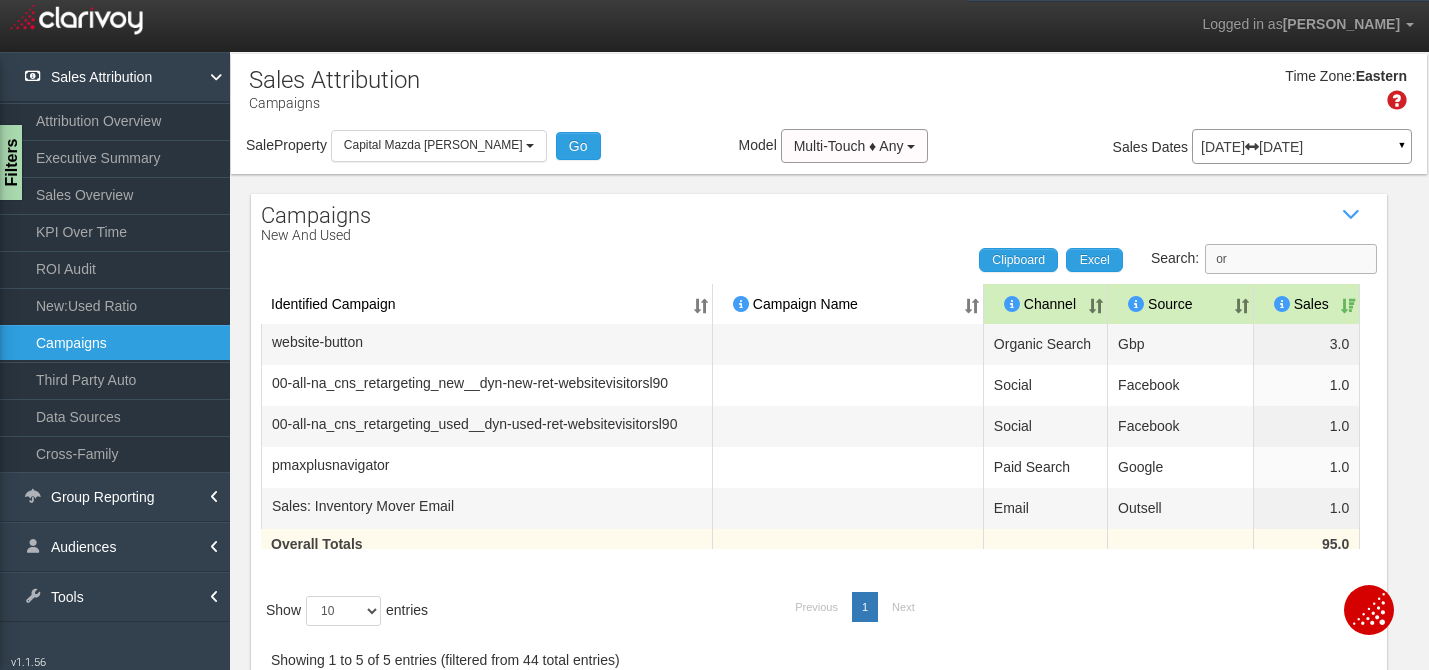 drag, startPoint x: 1268, startPoint y: 257, endPoint x: 1218, endPoint y: 256, distance: 50.01 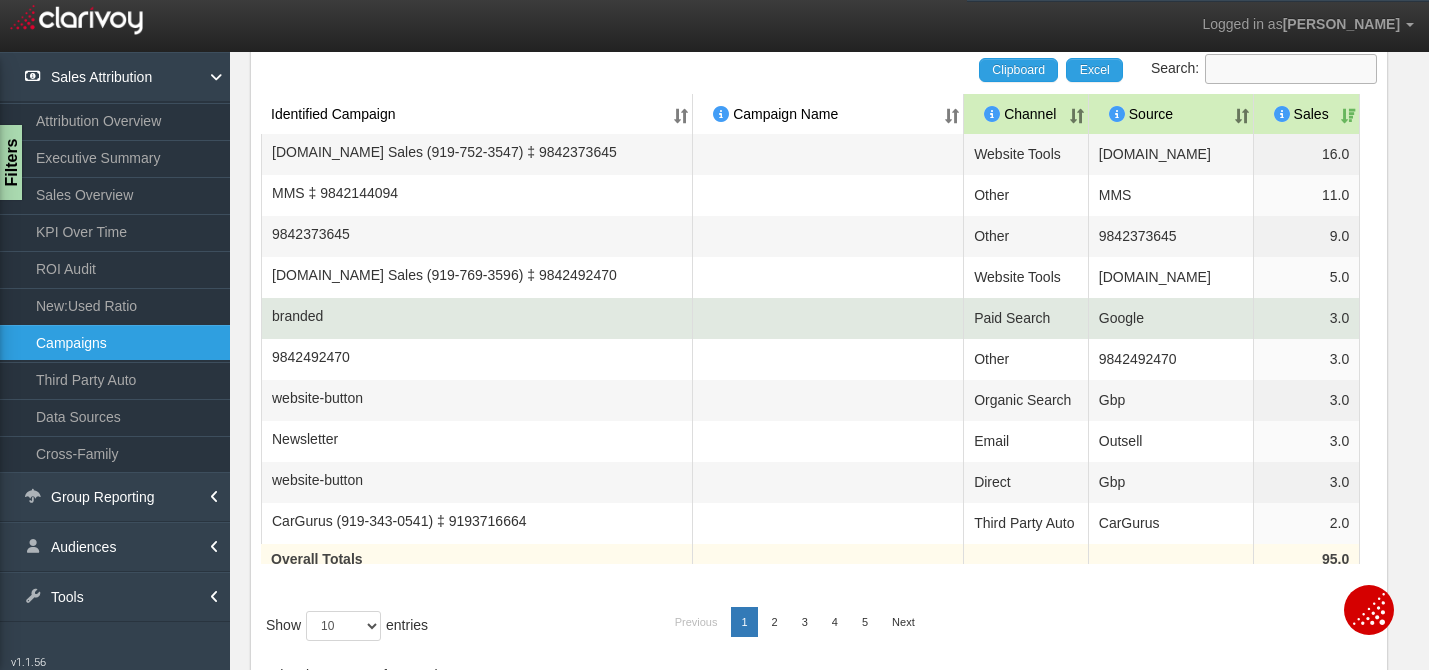 scroll, scrollTop: 210, scrollLeft: 0, axis: vertical 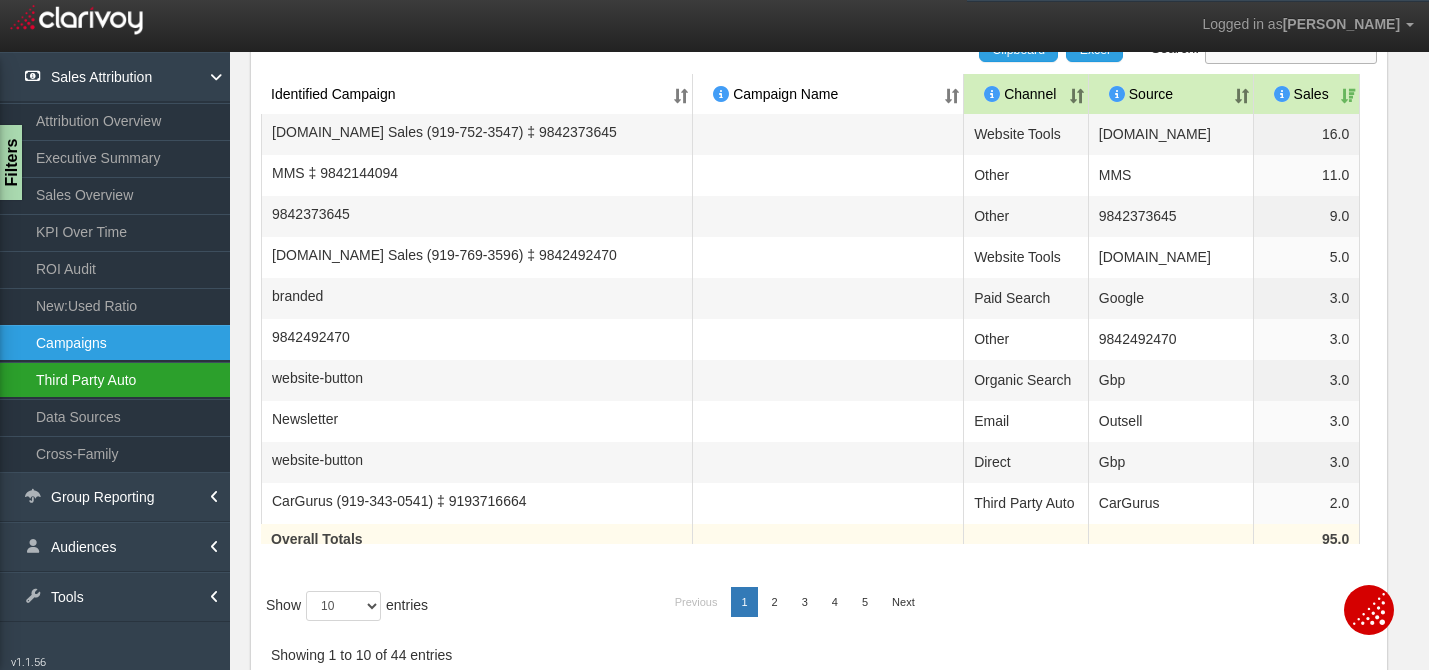 type 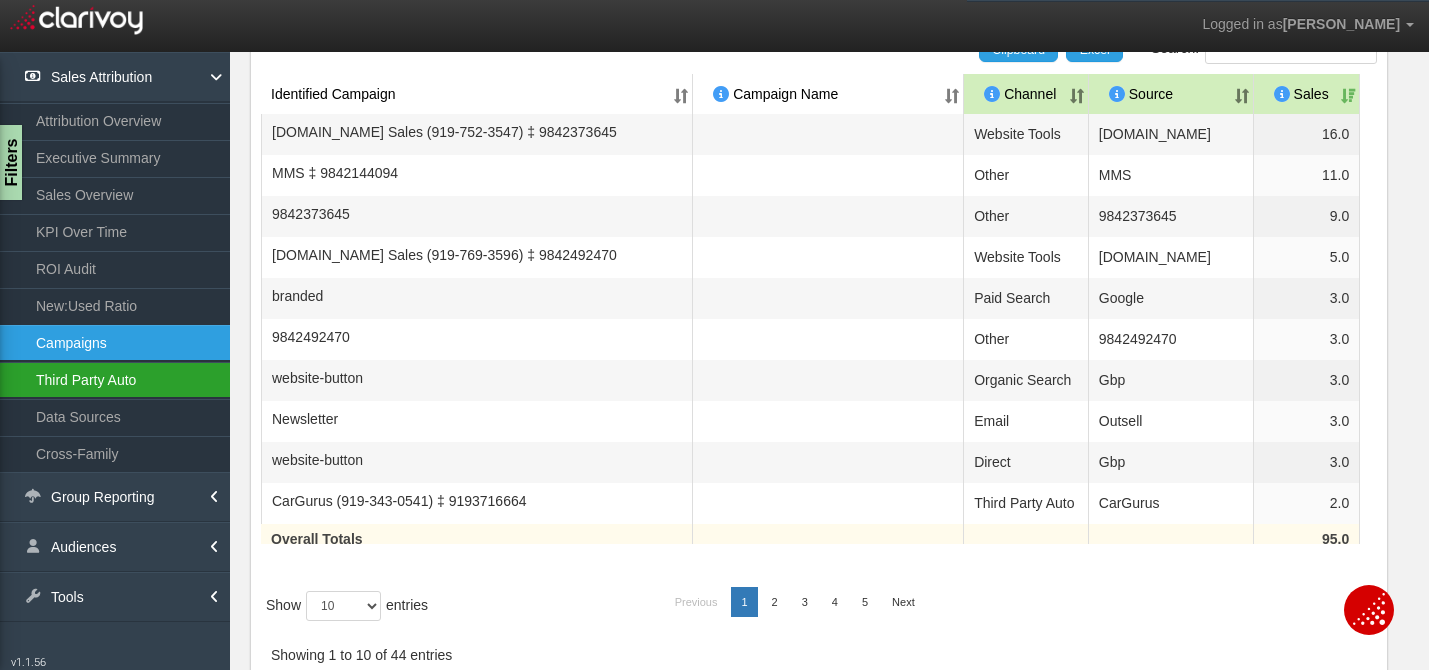 click on "Third Party Auto" at bounding box center (115, 380) 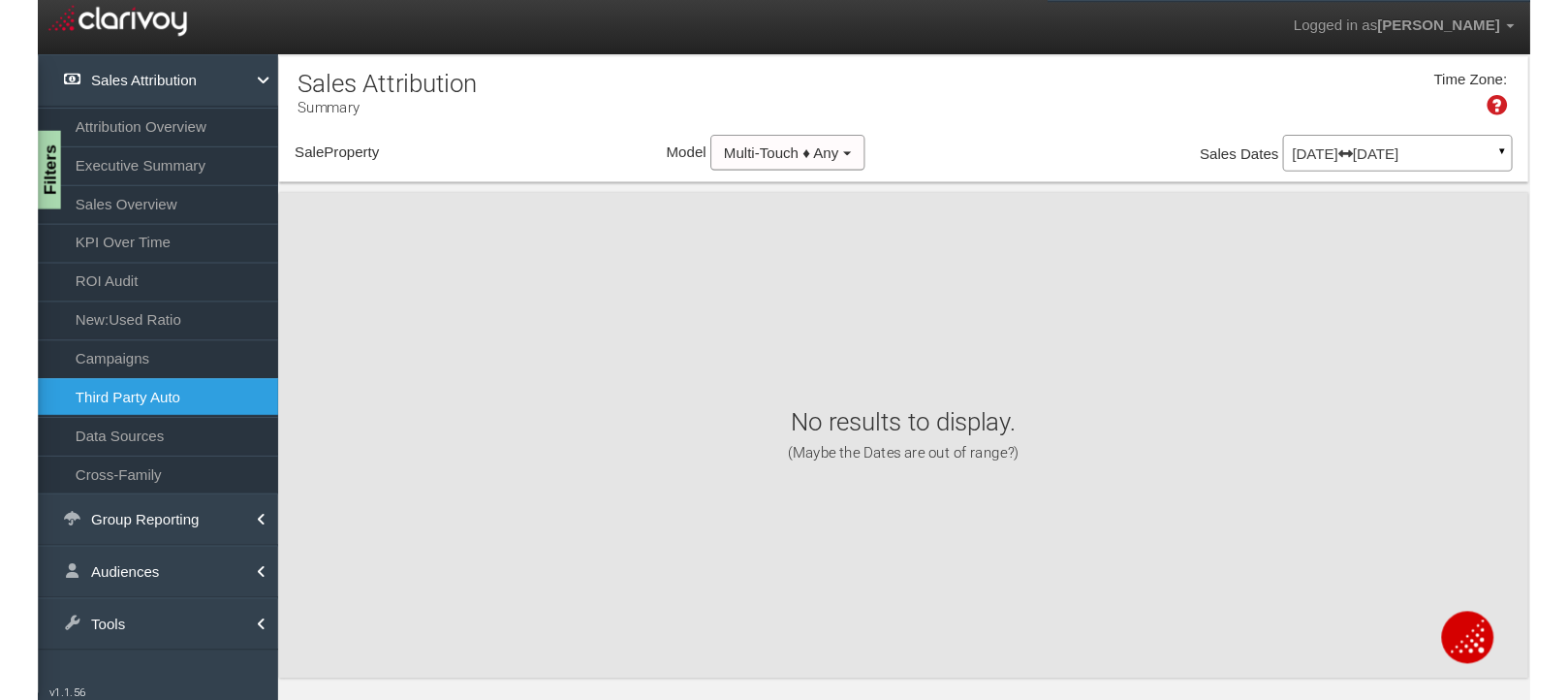 scroll, scrollTop: 0, scrollLeft: 0, axis: both 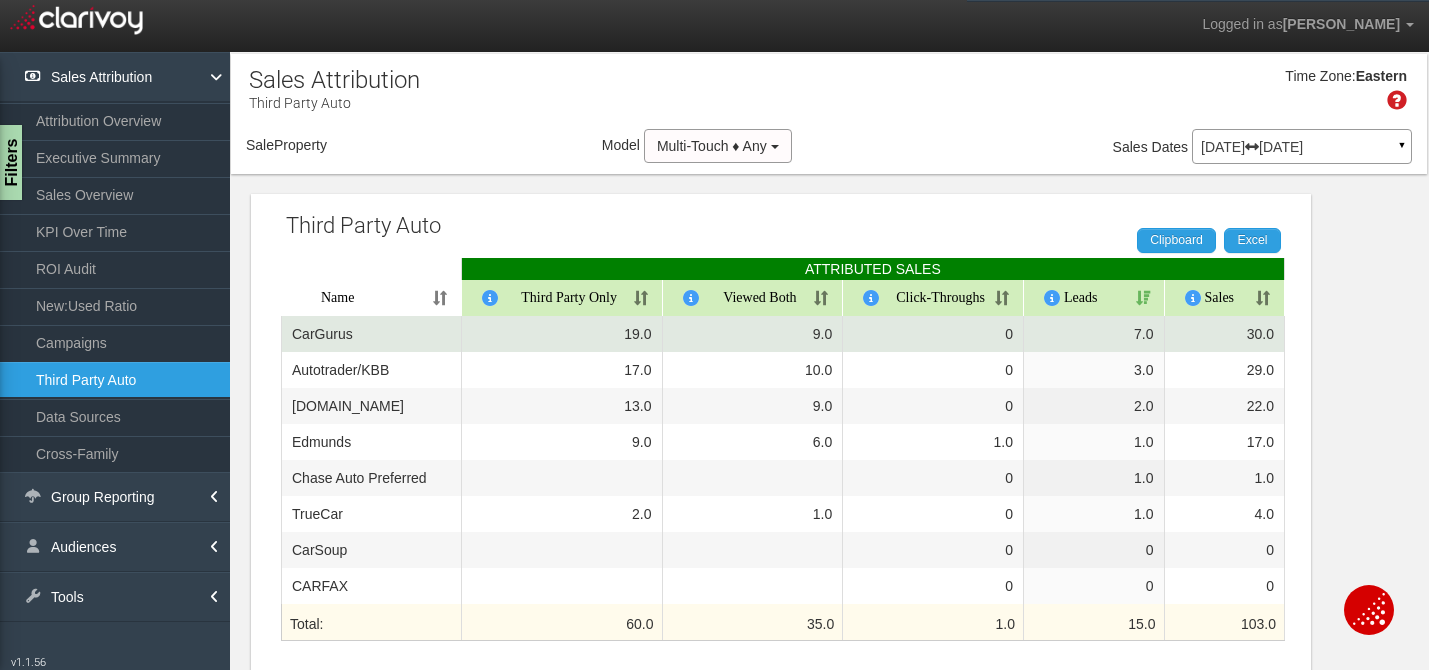 select on "object:327" 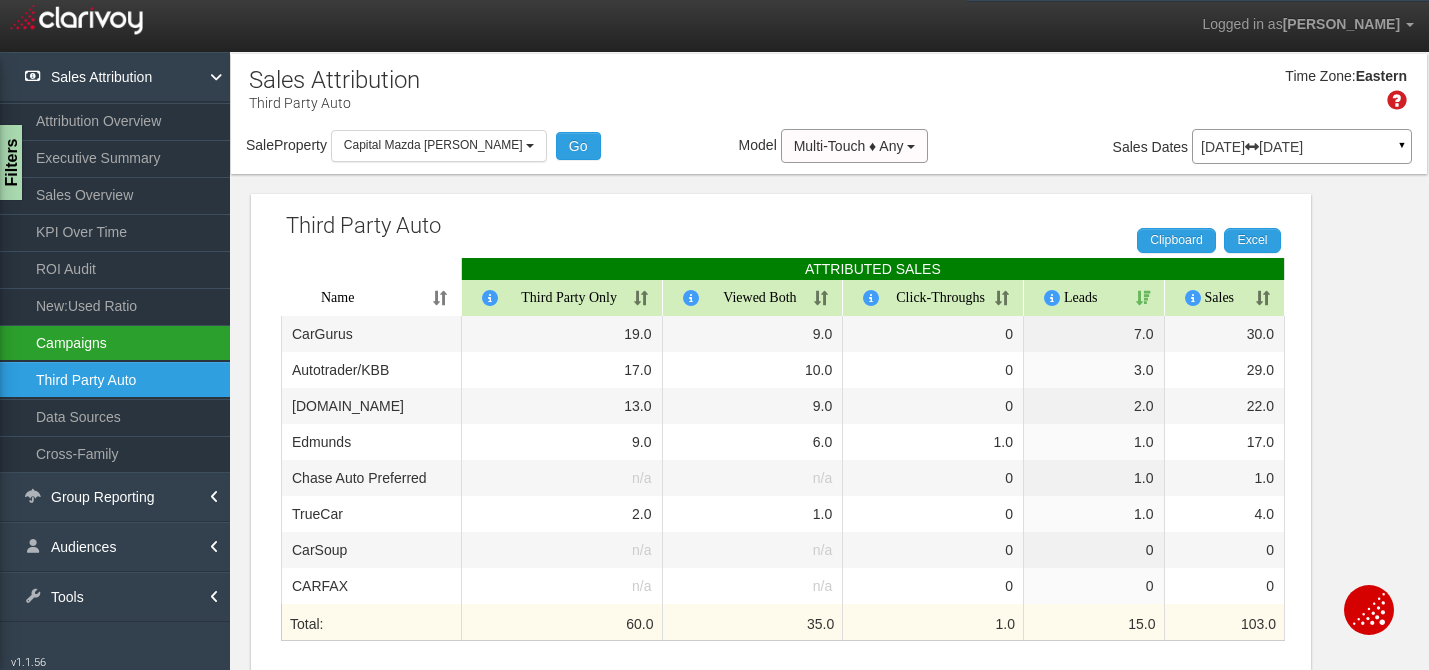 click on "Campaigns" at bounding box center [115, 343] 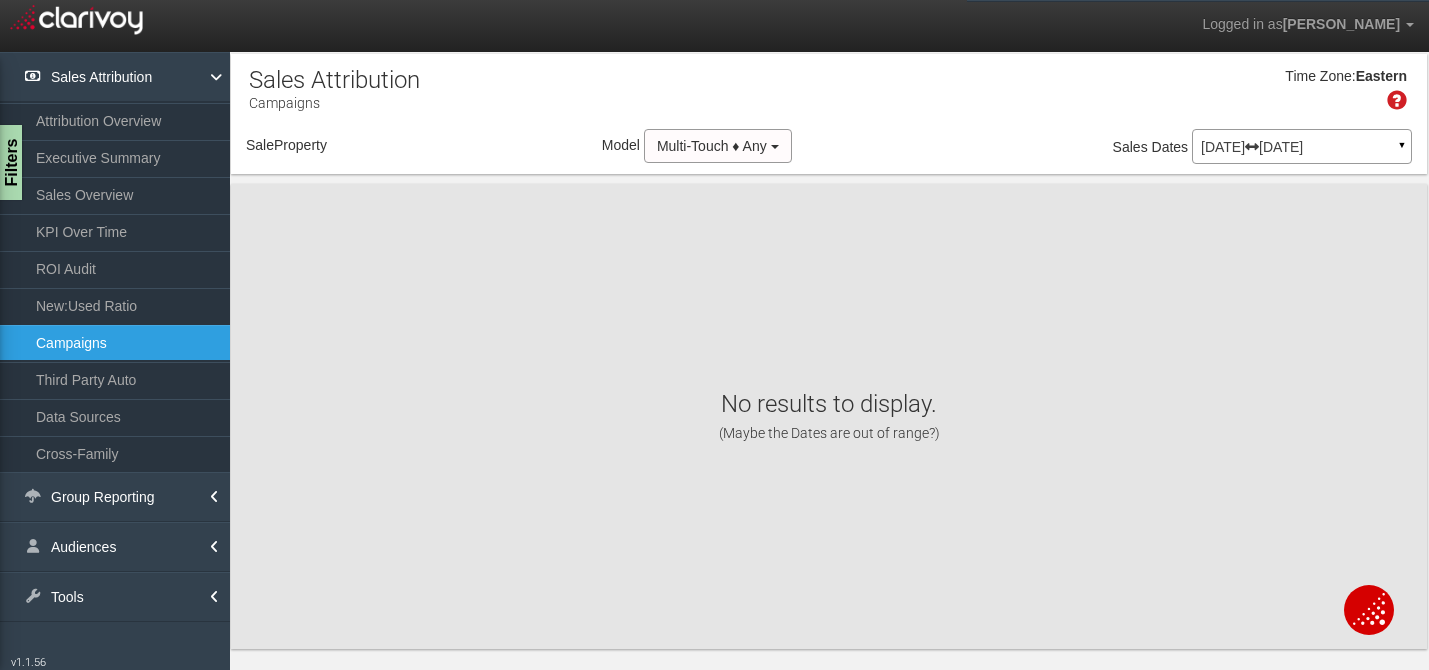 select on "object:383" 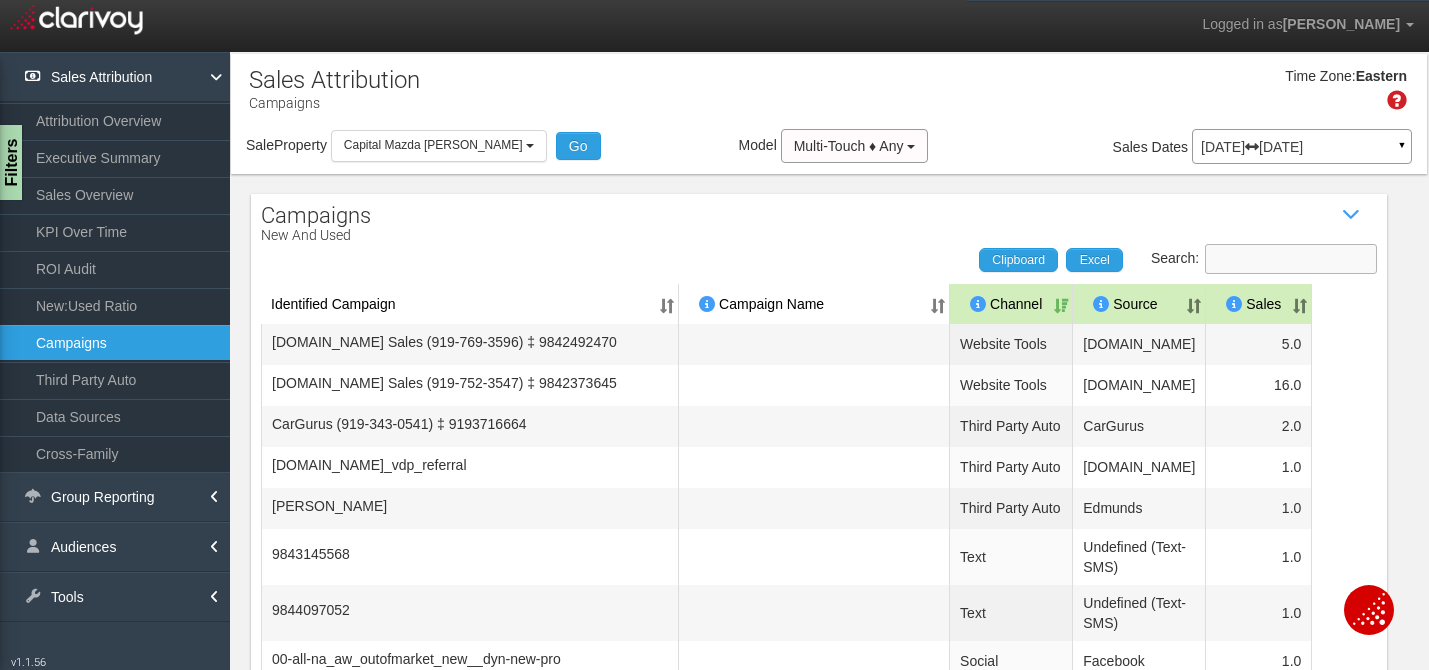 click on "Search:" at bounding box center (1291, 259) 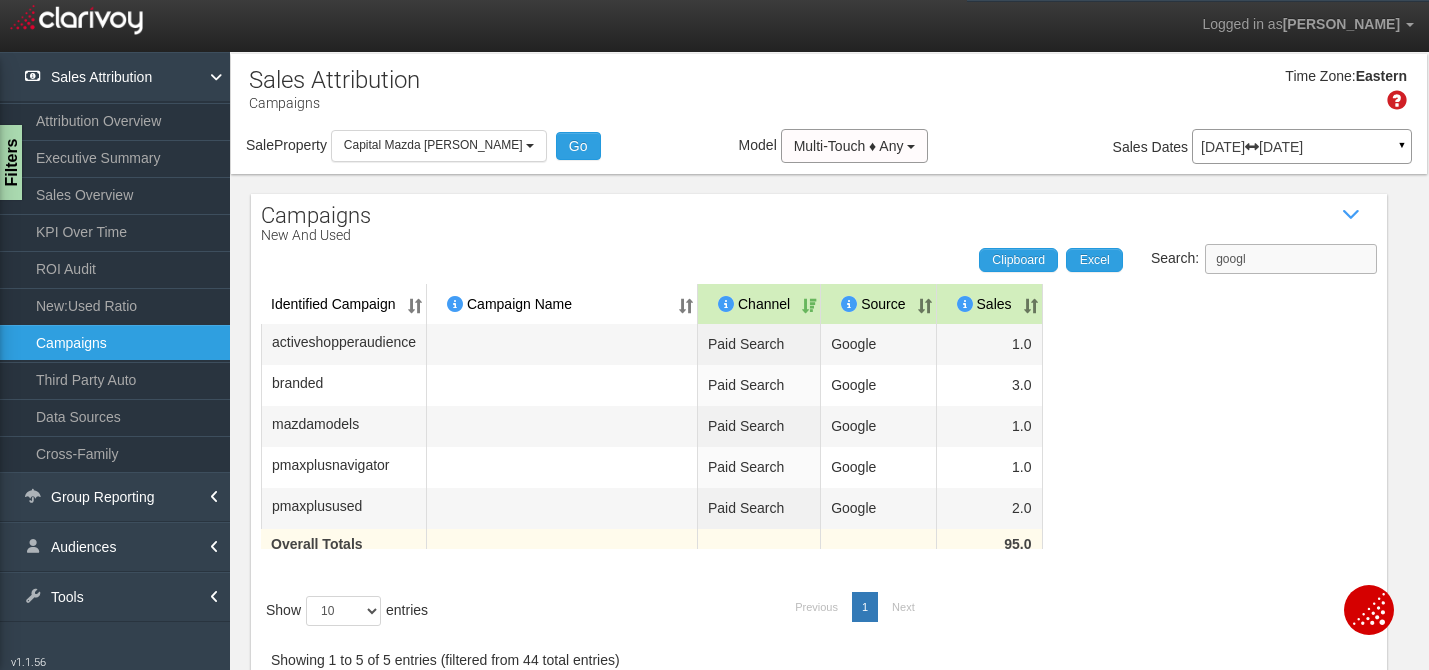 type on "google" 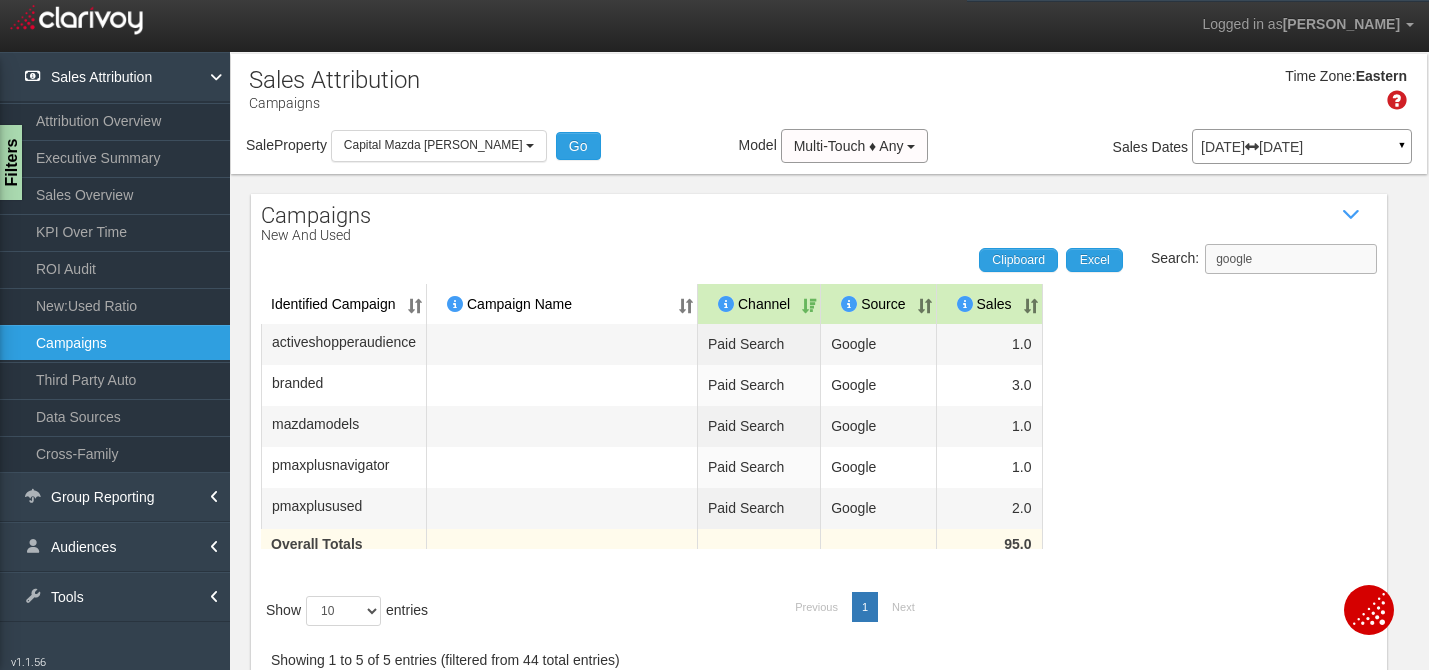 drag, startPoint x: 1279, startPoint y: 259, endPoint x: 1201, endPoint y: 257, distance: 78.025635 